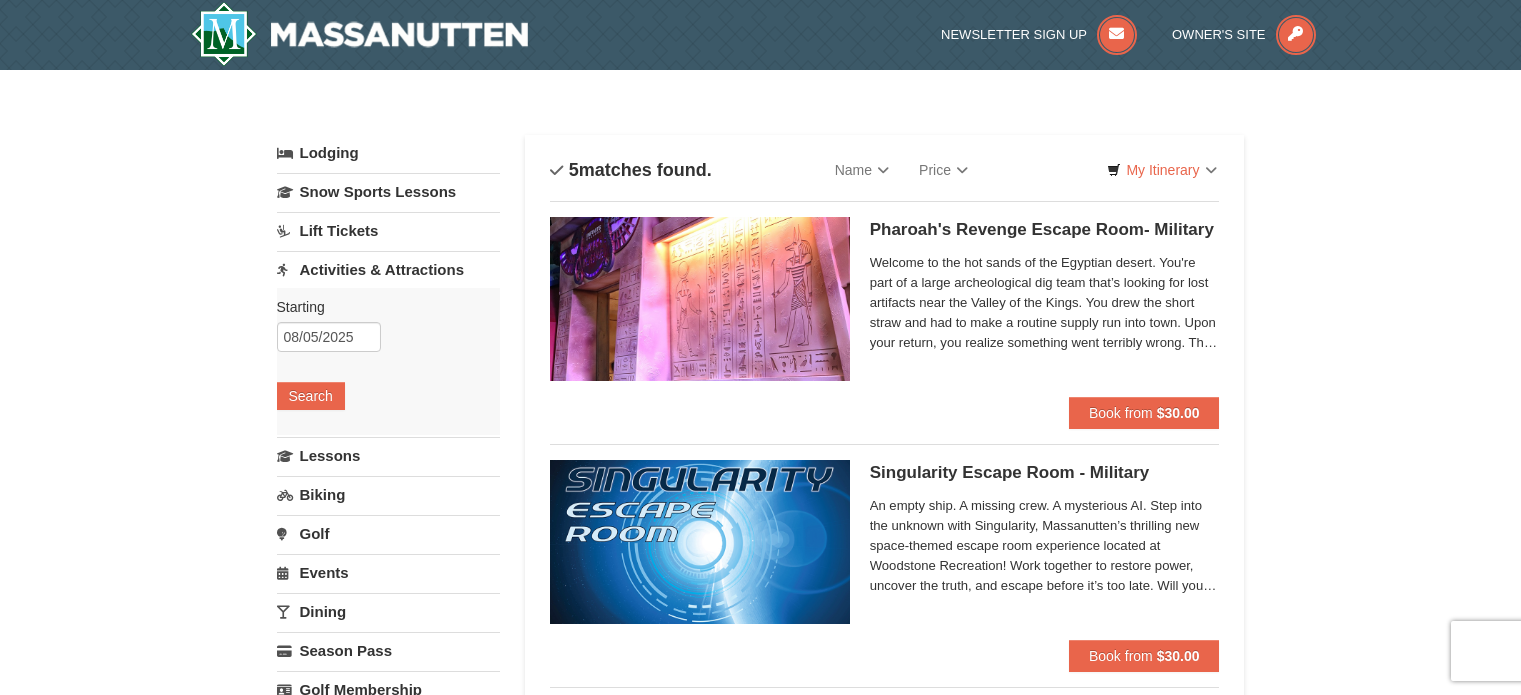 scroll, scrollTop: 0, scrollLeft: 0, axis: both 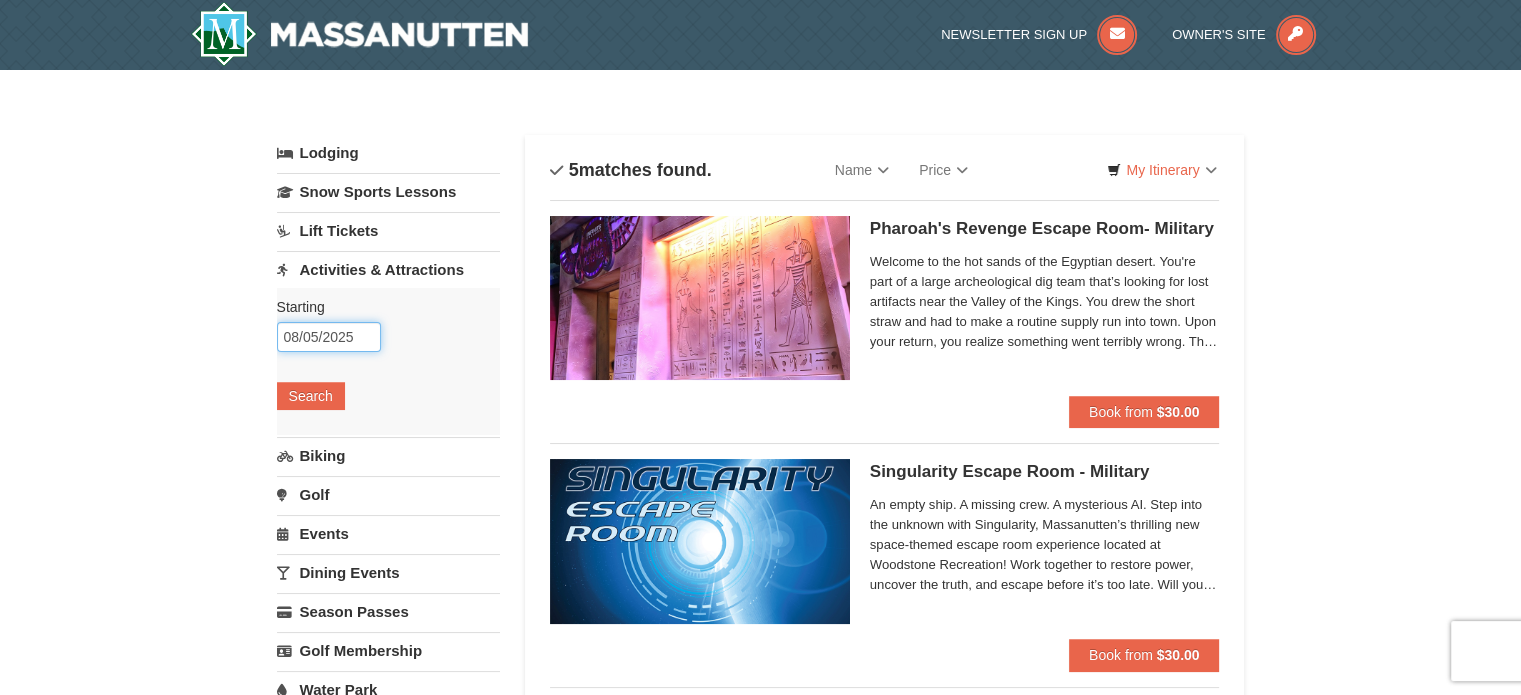 click on "08/05/2025" at bounding box center [329, 337] 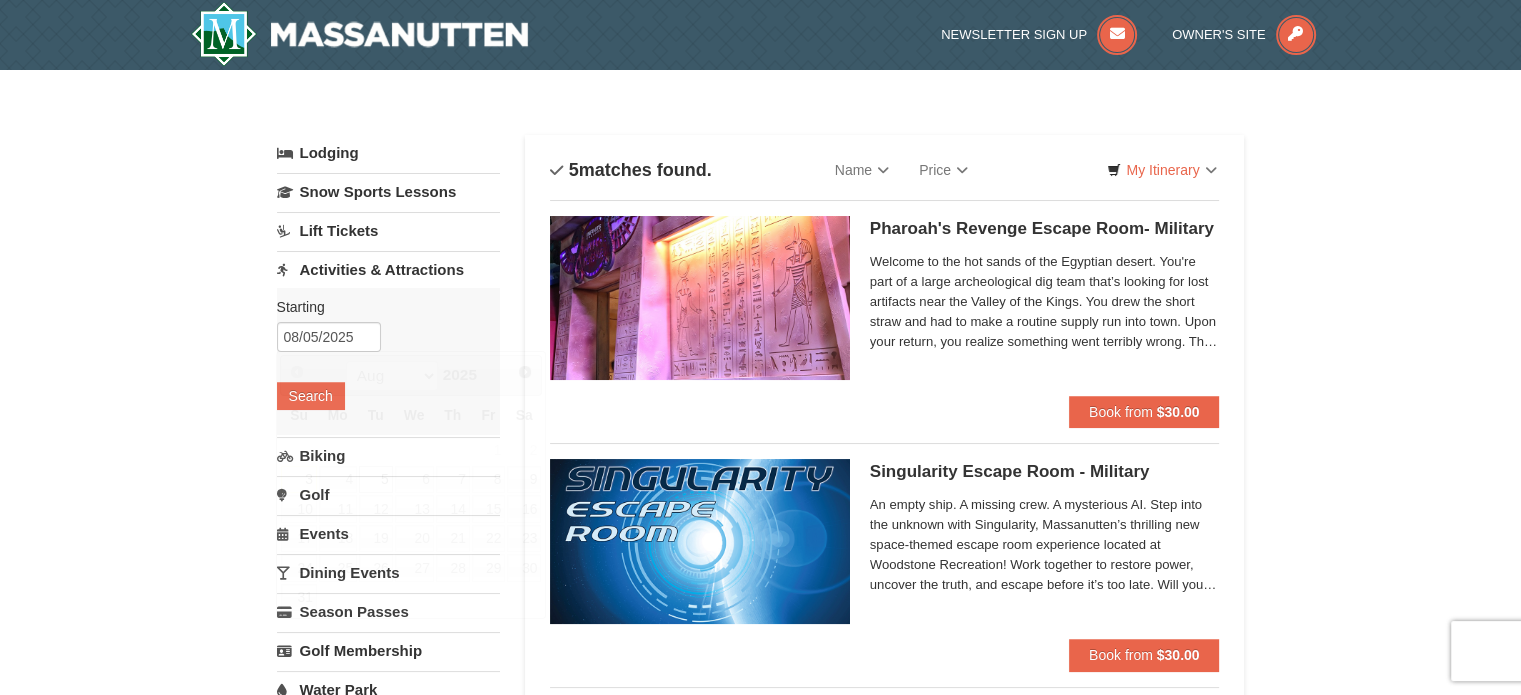 click on "×
Categories
List
Filter
My Itinerary
Questions?  [PHONE]
Lodging
Arrival Please format dates MM/DD/YYYY Please format dates MM/DD/YYYY
[DATE]
Departure Please format dates MM/DD/YYYY Please format dates MM/DD/YYYY
[DATE]
2 0" at bounding box center [760, 800] 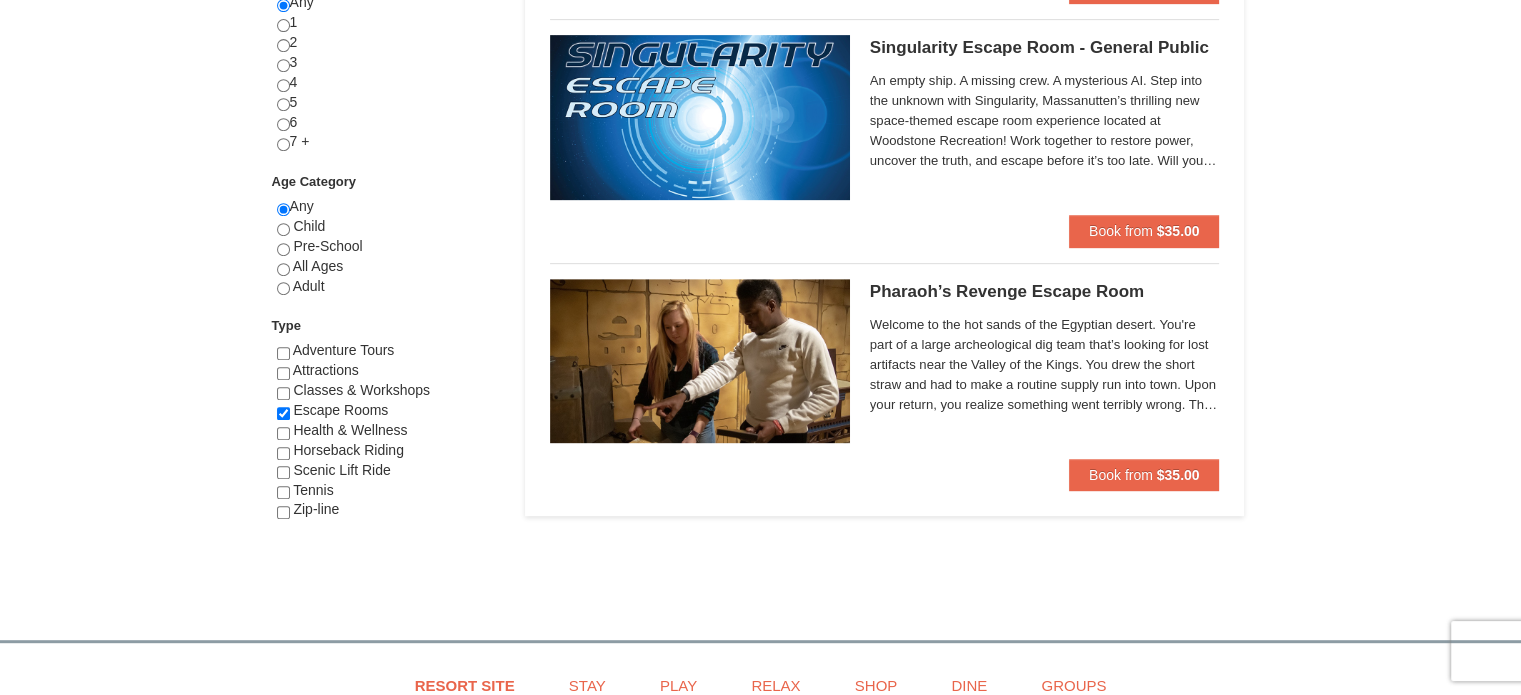 scroll, scrollTop: 915, scrollLeft: 0, axis: vertical 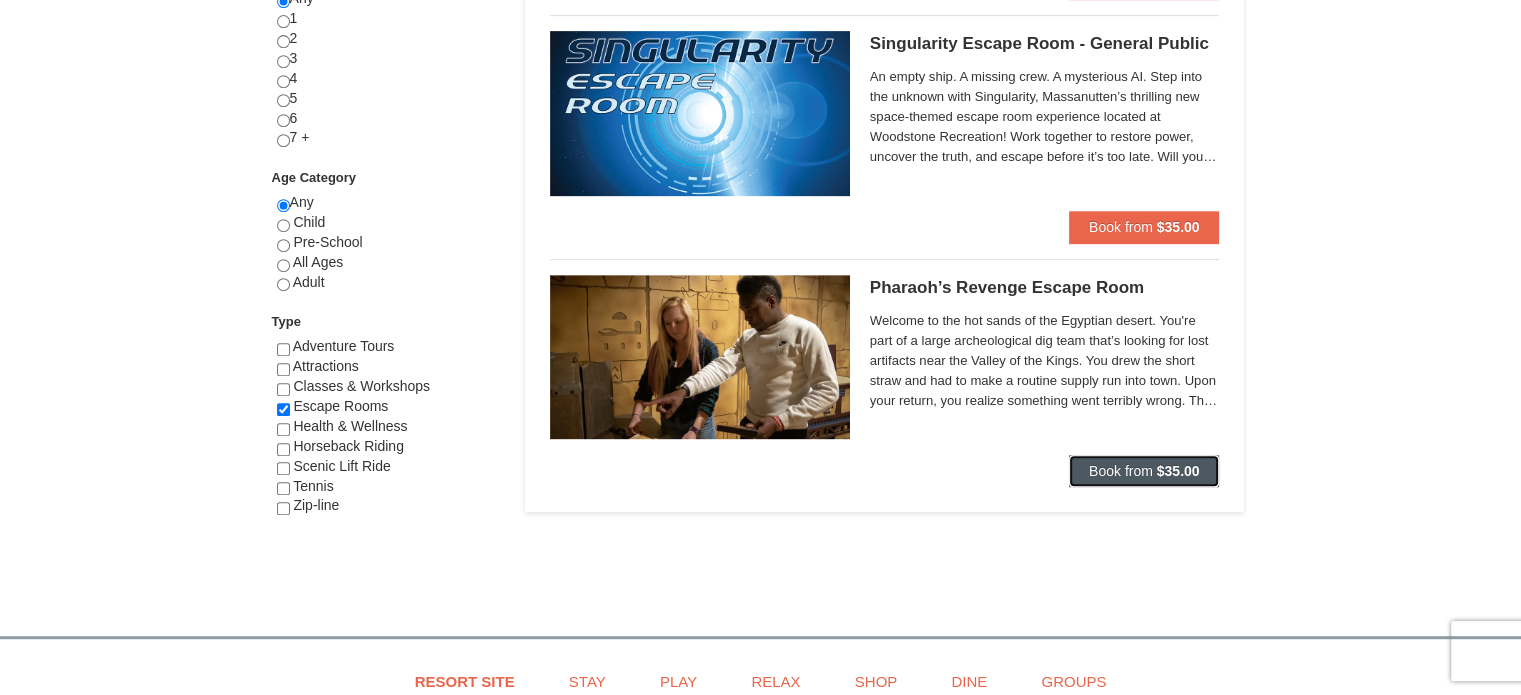 click on "Book from" at bounding box center [1121, 471] 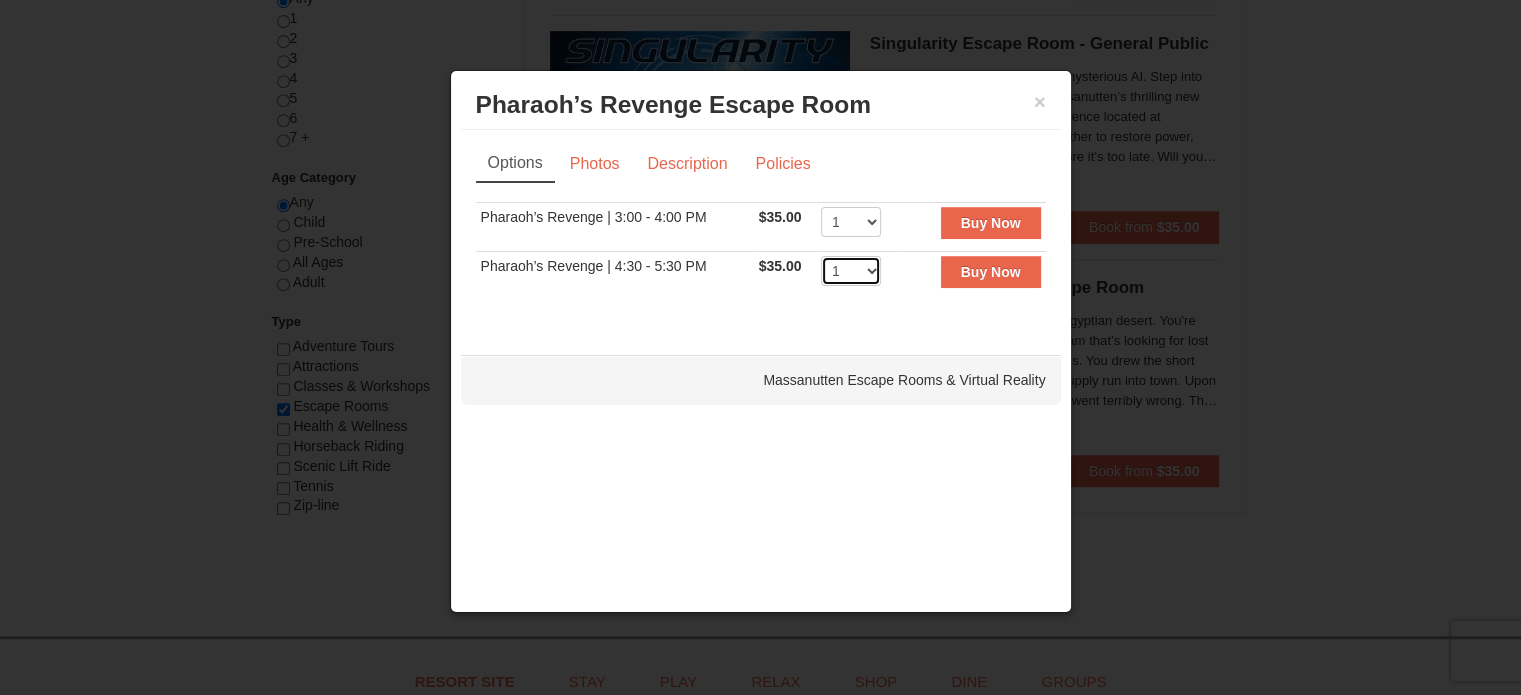click on "1
2
3
4
5
6
7
8" at bounding box center [851, 271] 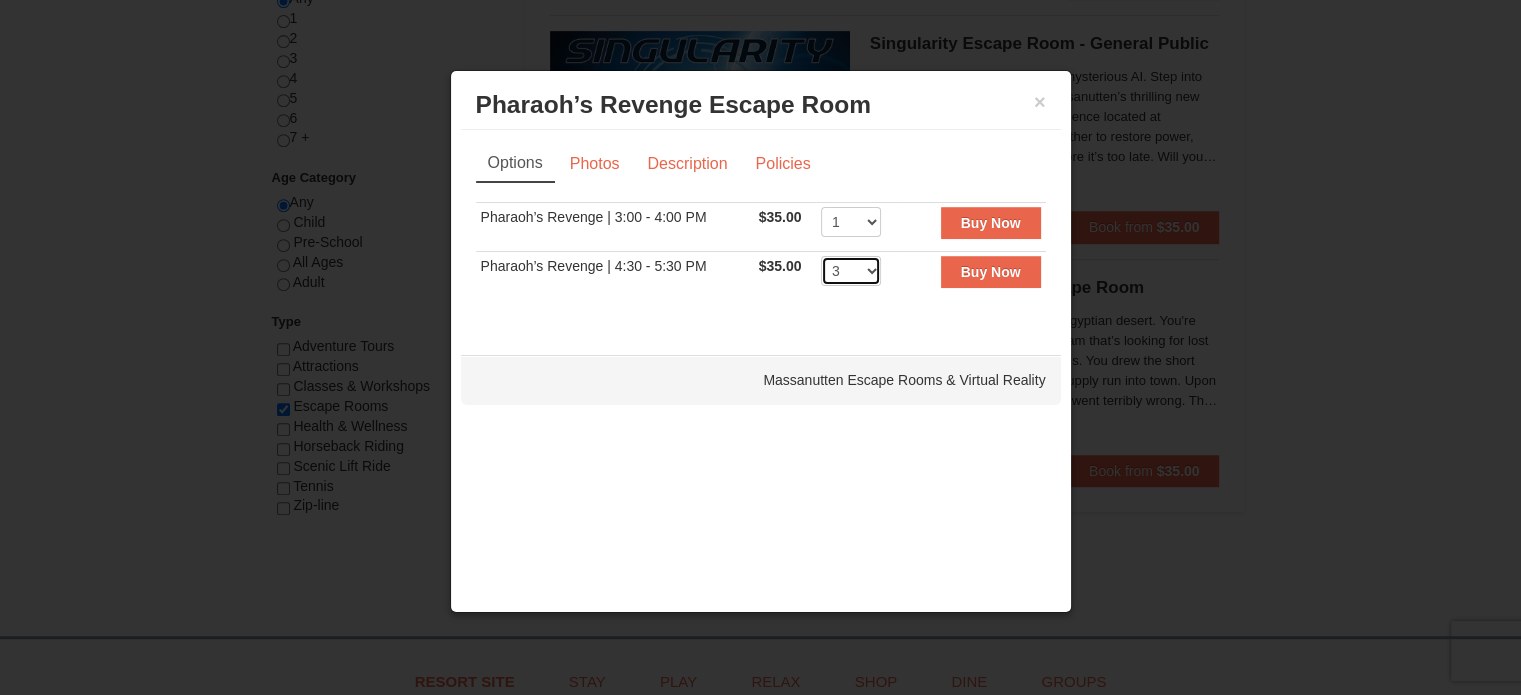 click on "1
2
3
4
5
6
7
8" at bounding box center [851, 271] 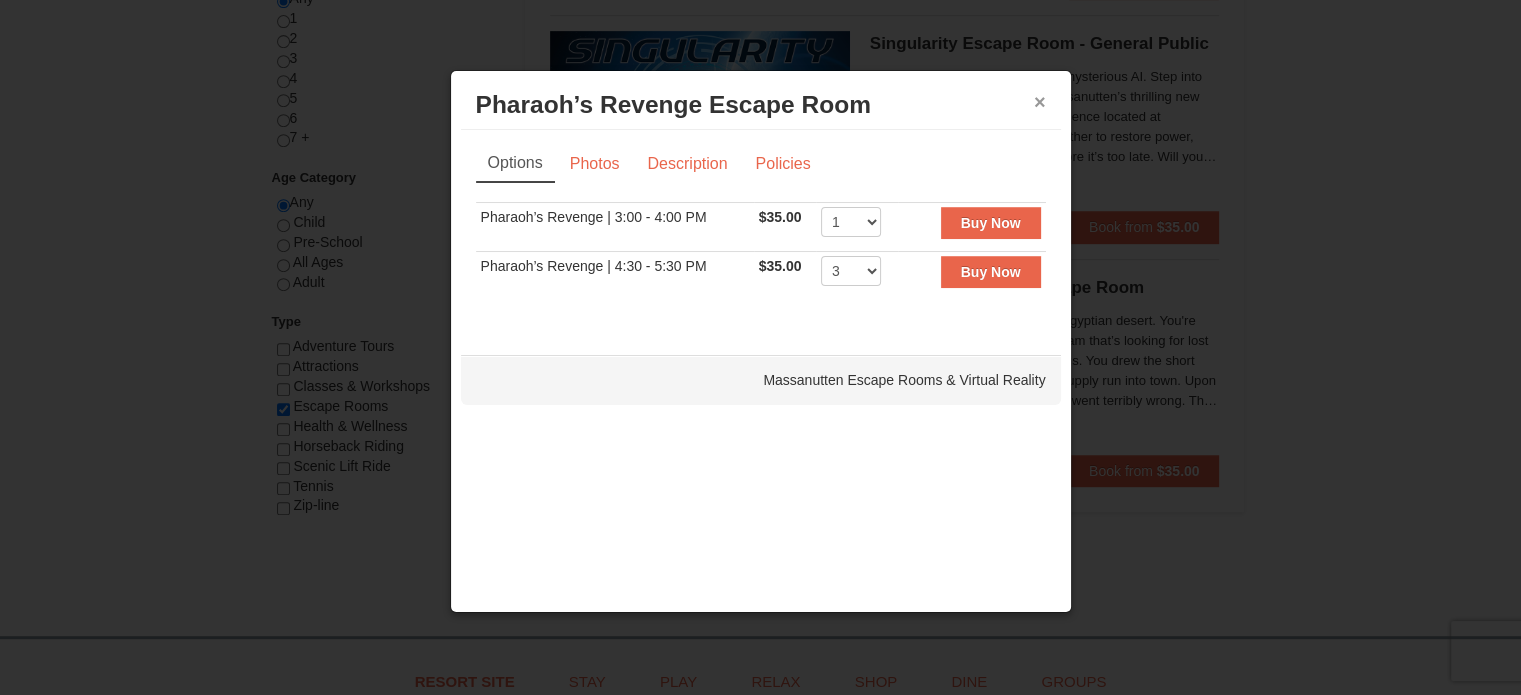 click on "×" at bounding box center (1040, 102) 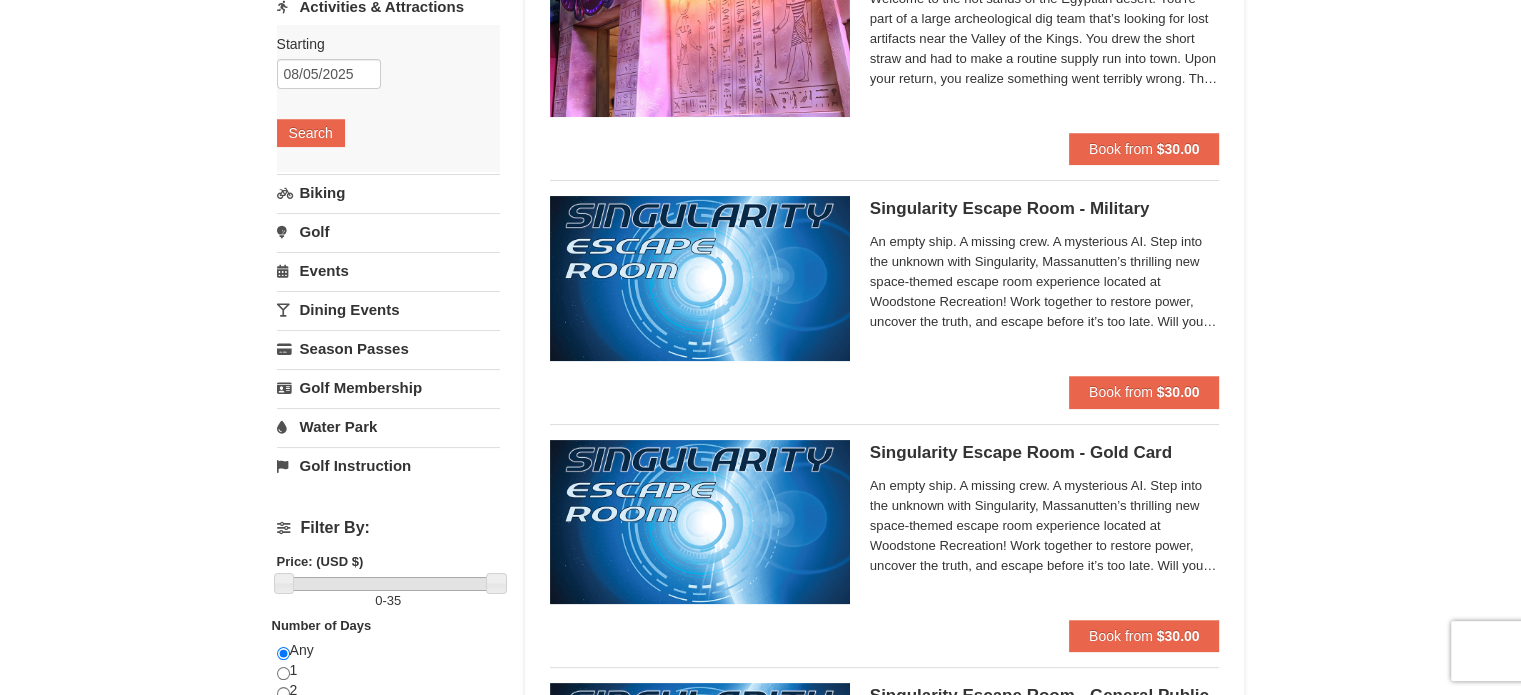 scroll, scrollTop: 260, scrollLeft: 0, axis: vertical 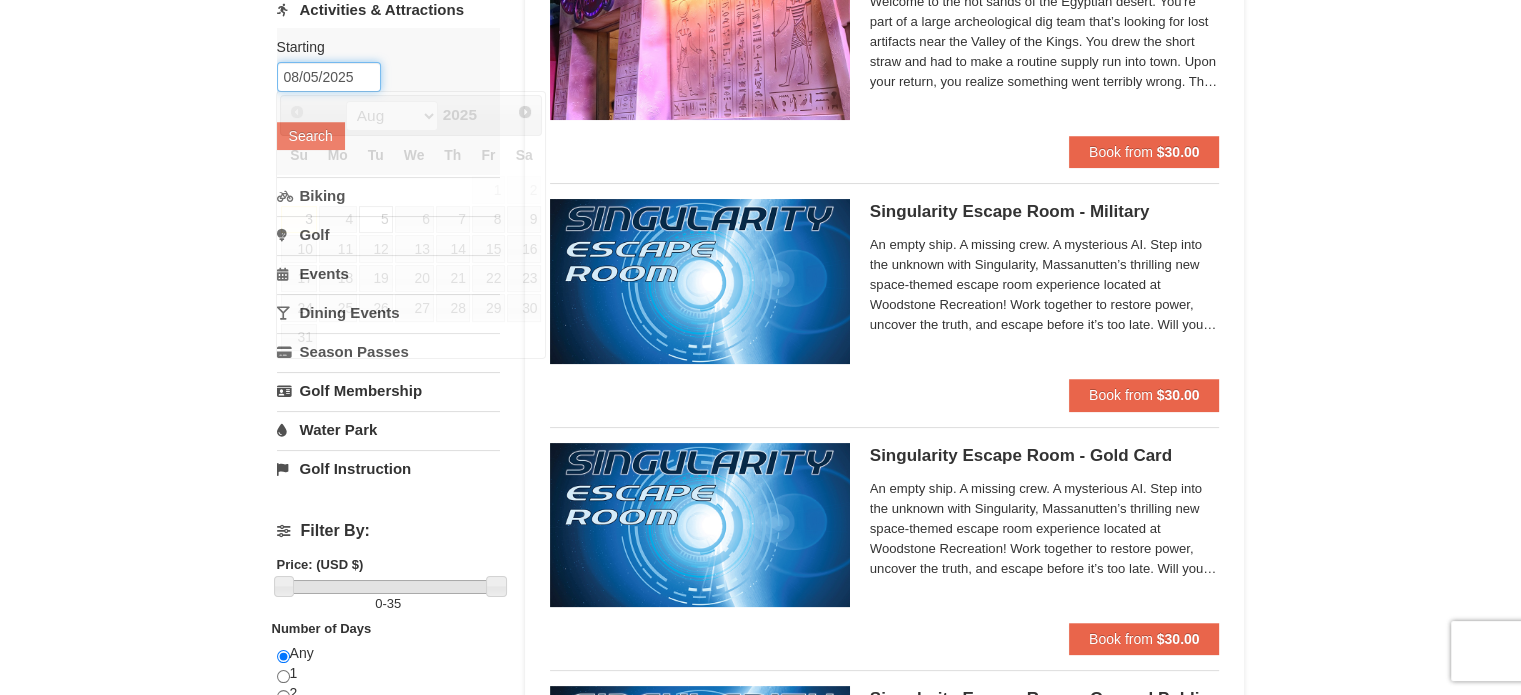 click on "08/05/2025" at bounding box center [329, 77] 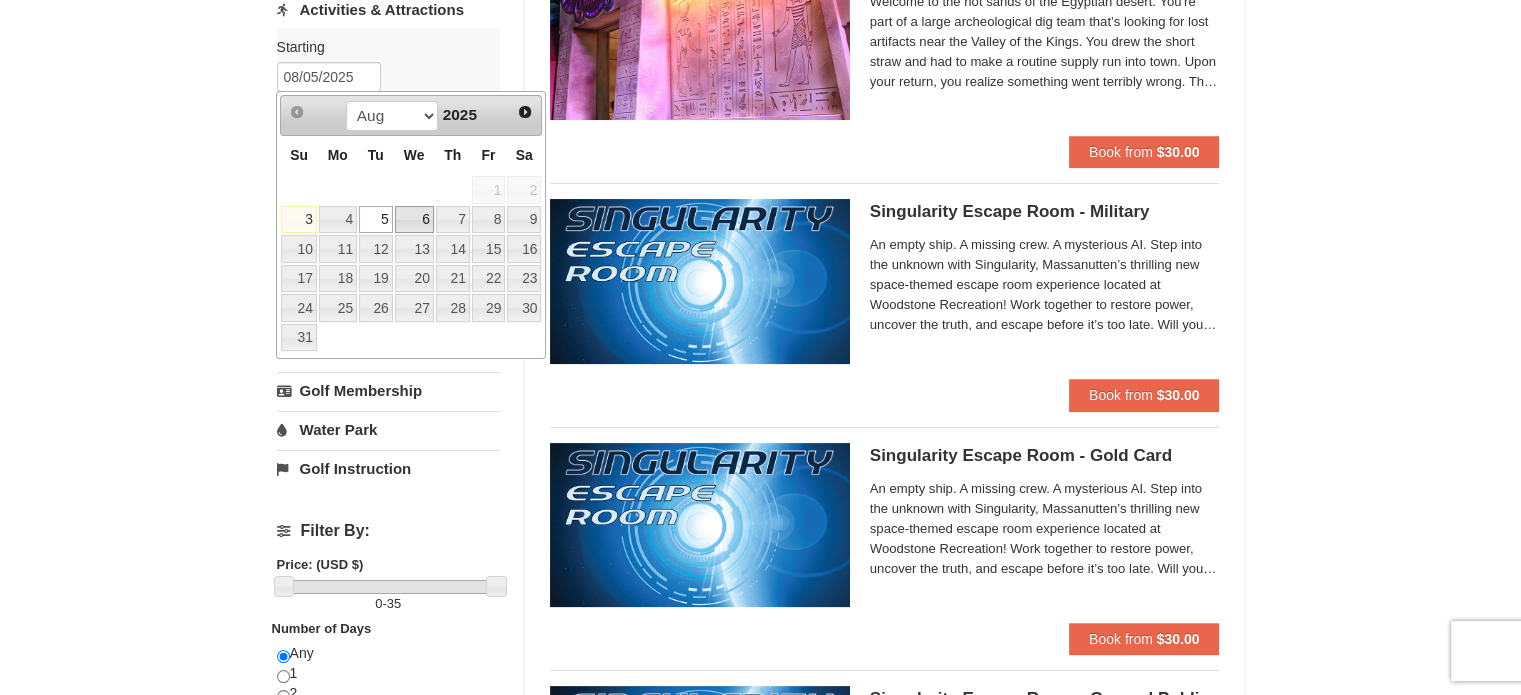 click on "6" at bounding box center [414, 220] 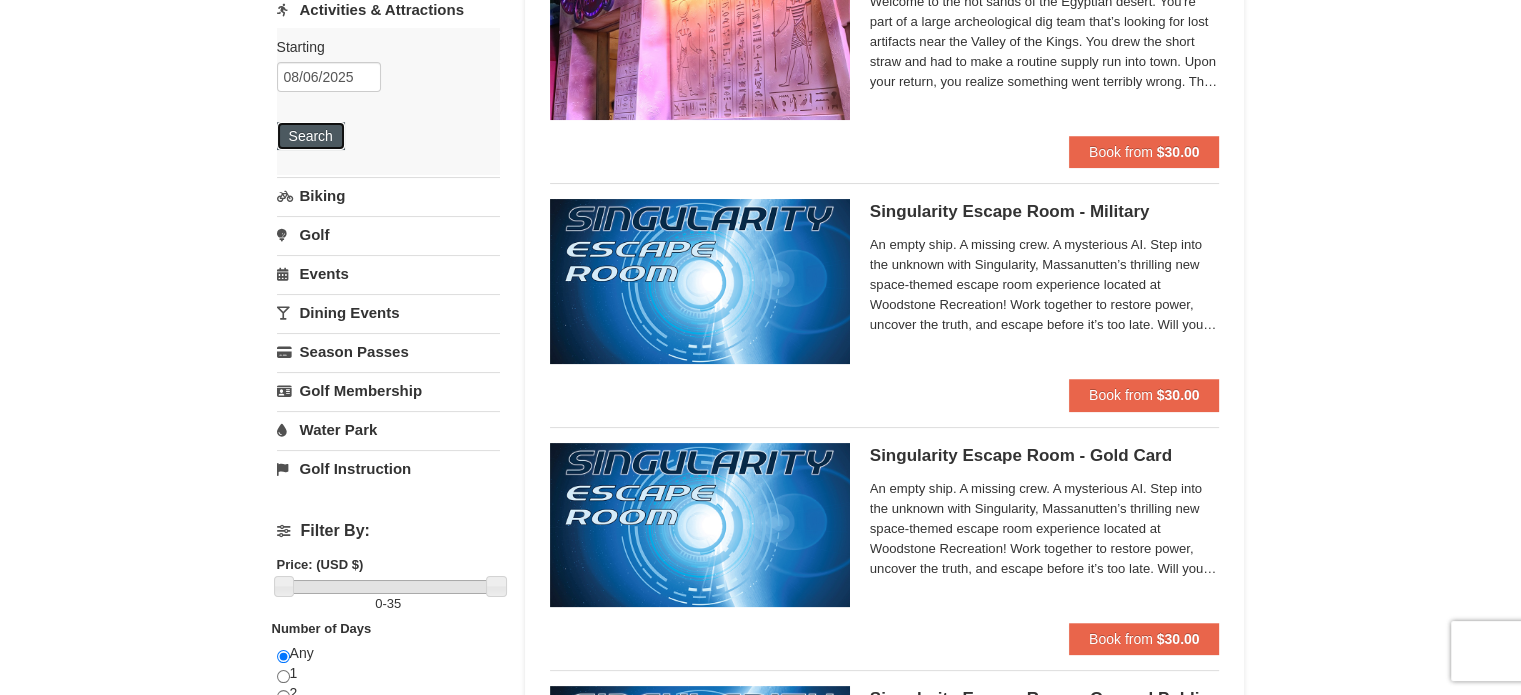 click on "Search" at bounding box center (311, 136) 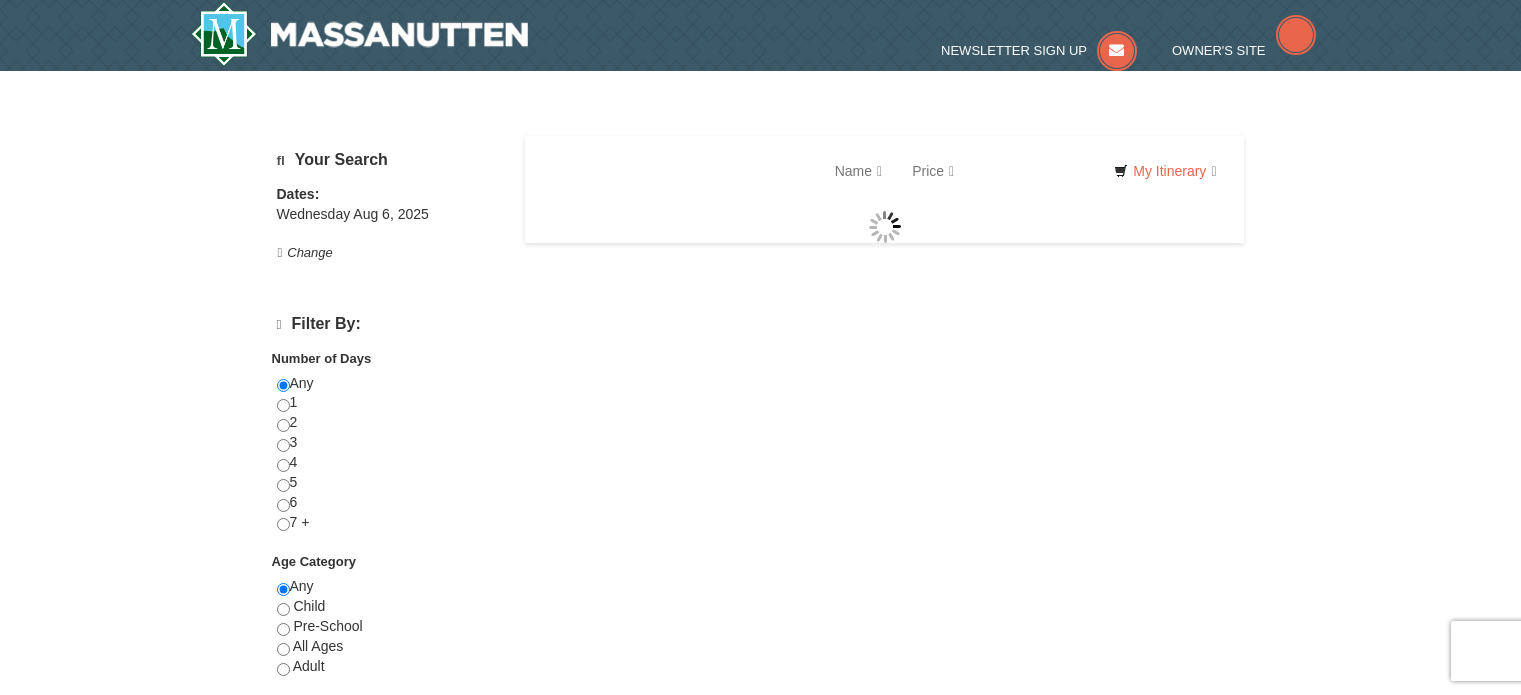 scroll, scrollTop: 0, scrollLeft: 0, axis: both 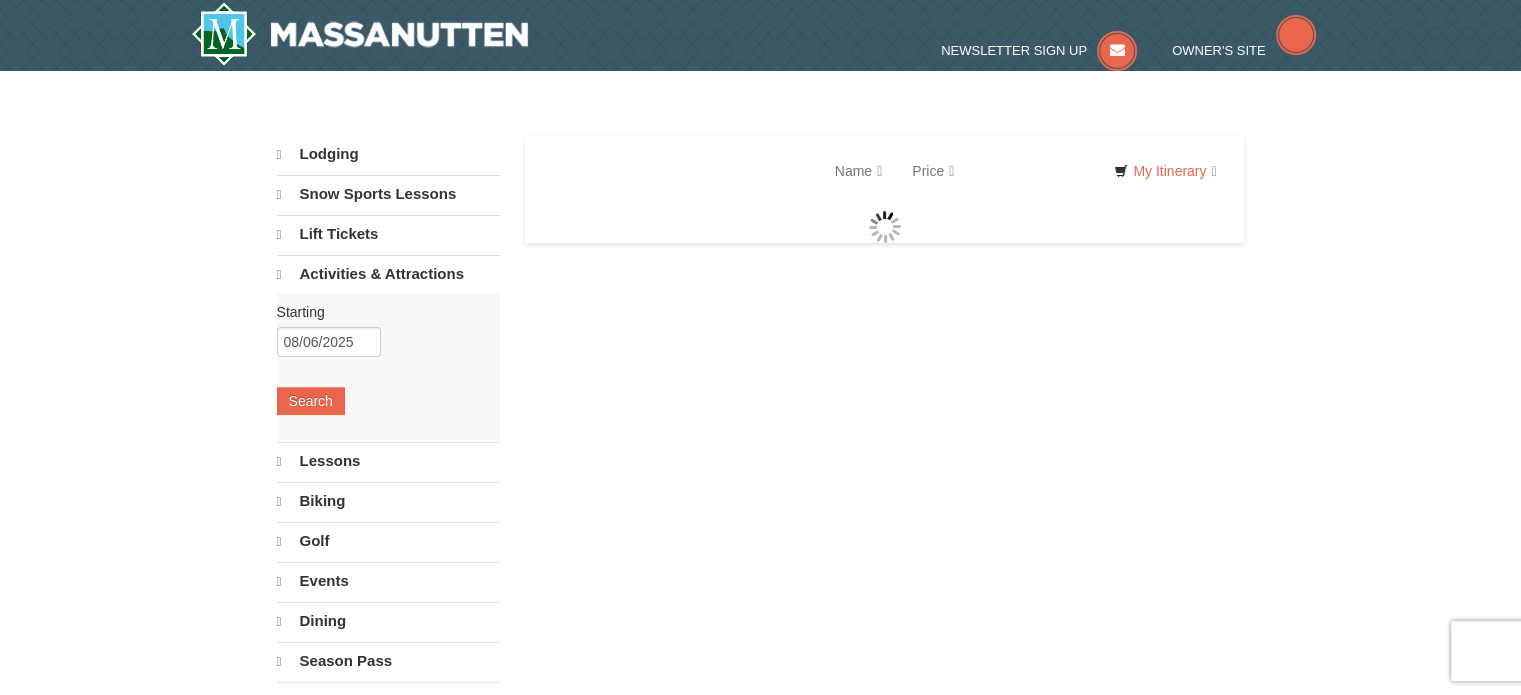 select on "8" 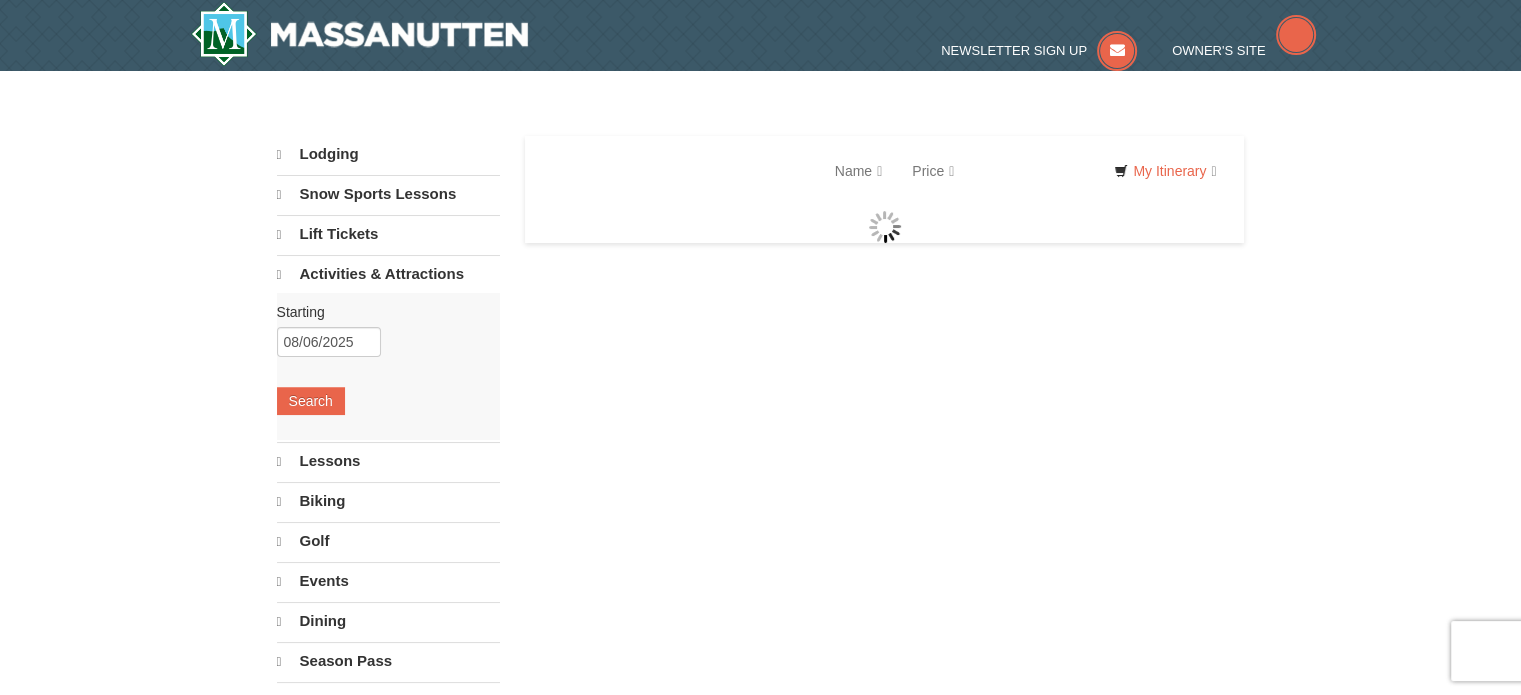 select on "8" 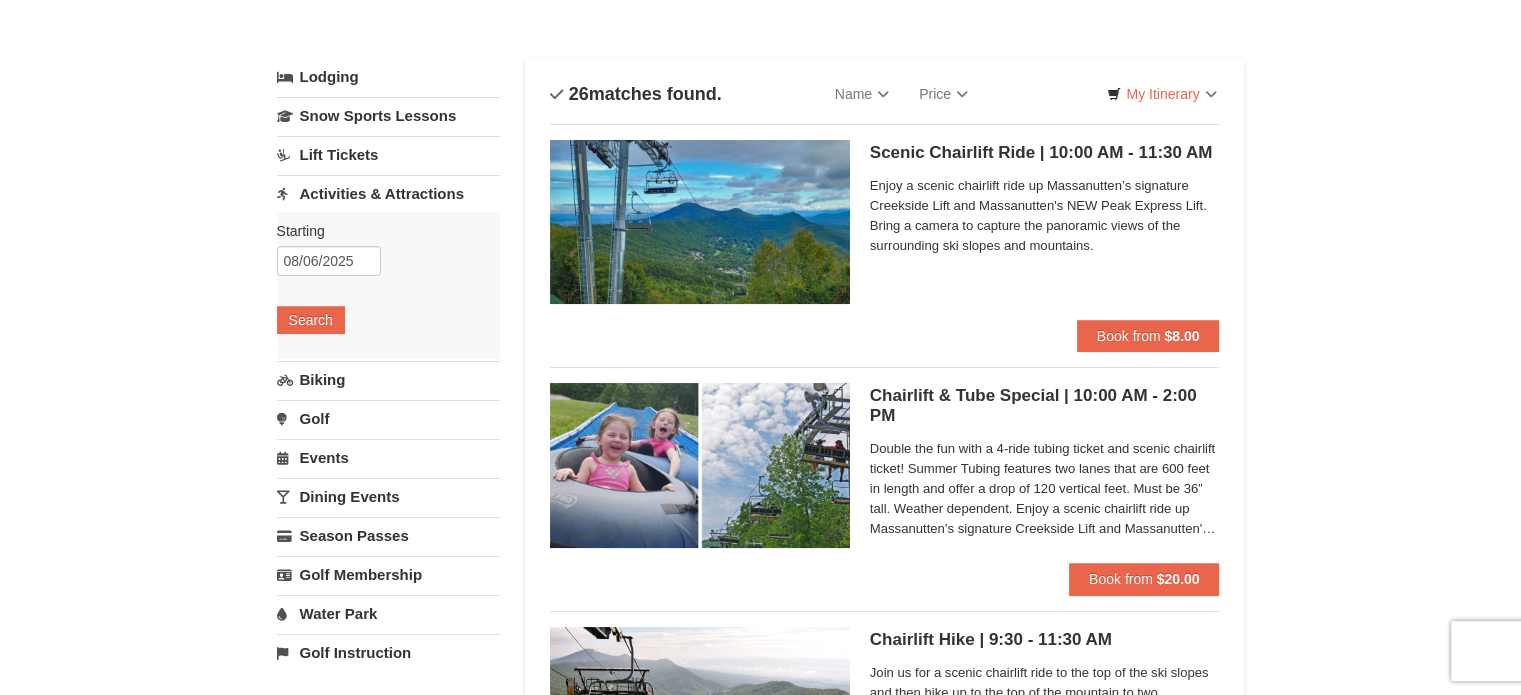 scroll, scrollTop: 78, scrollLeft: 0, axis: vertical 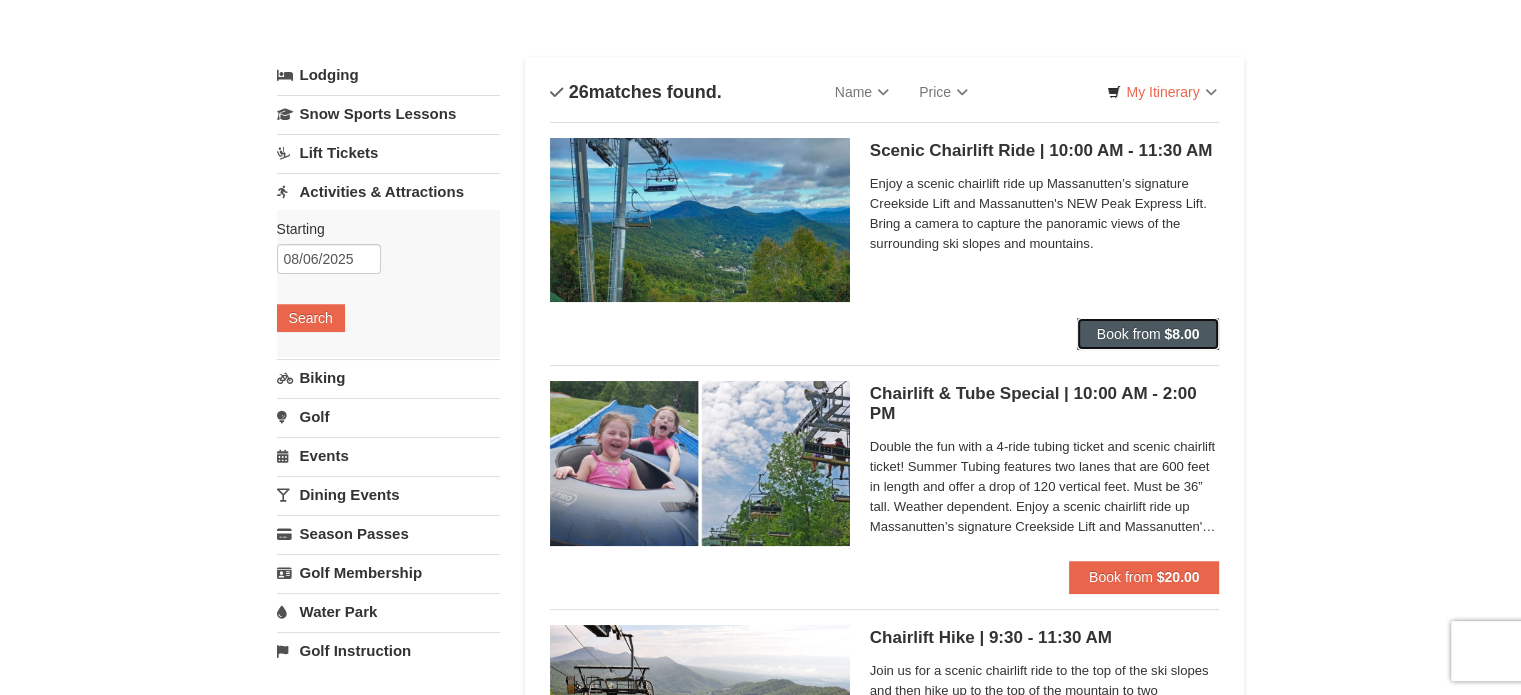 click on "Book from" at bounding box center (1129, 334) 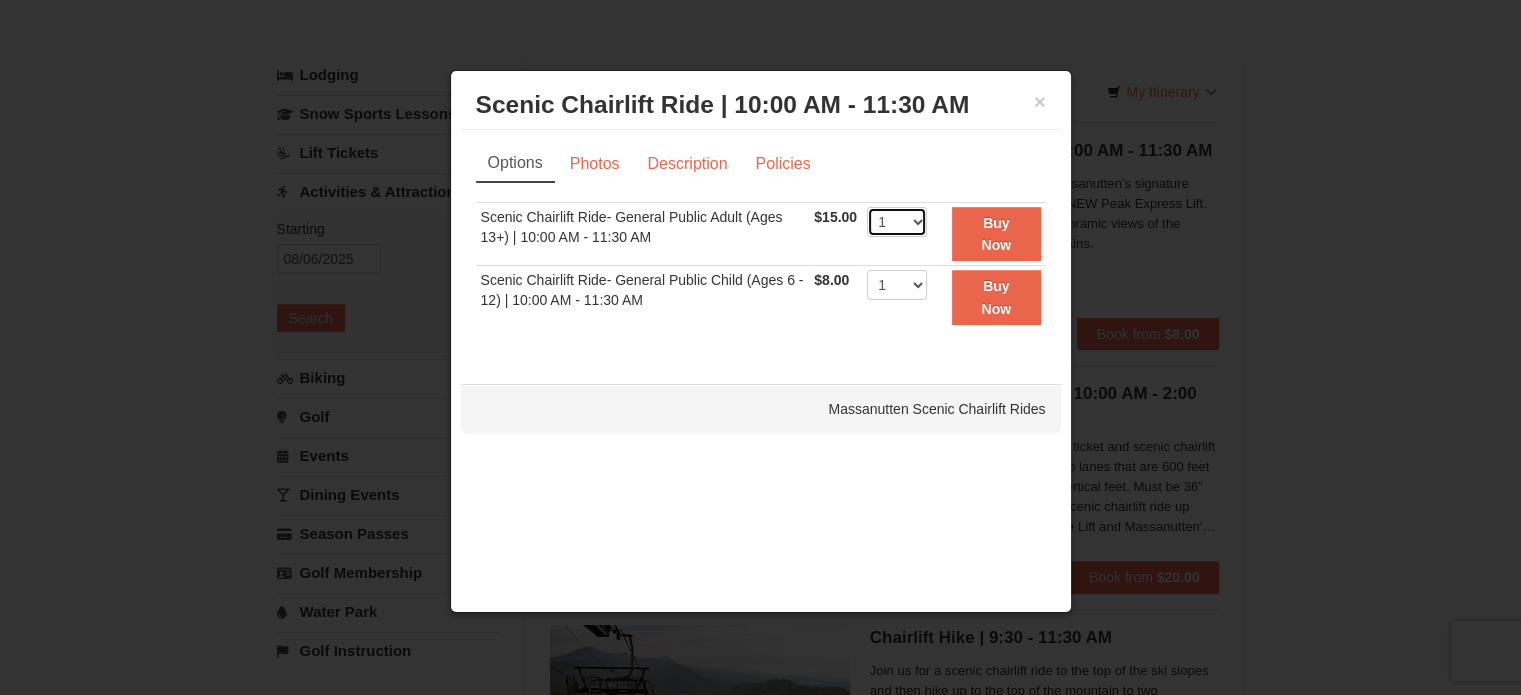 click on "1
2
3
4
5
6
7
8
9
10
11
12
13
14
15
16
17
18
19
20
21 22" at bounding box center (897, 222) 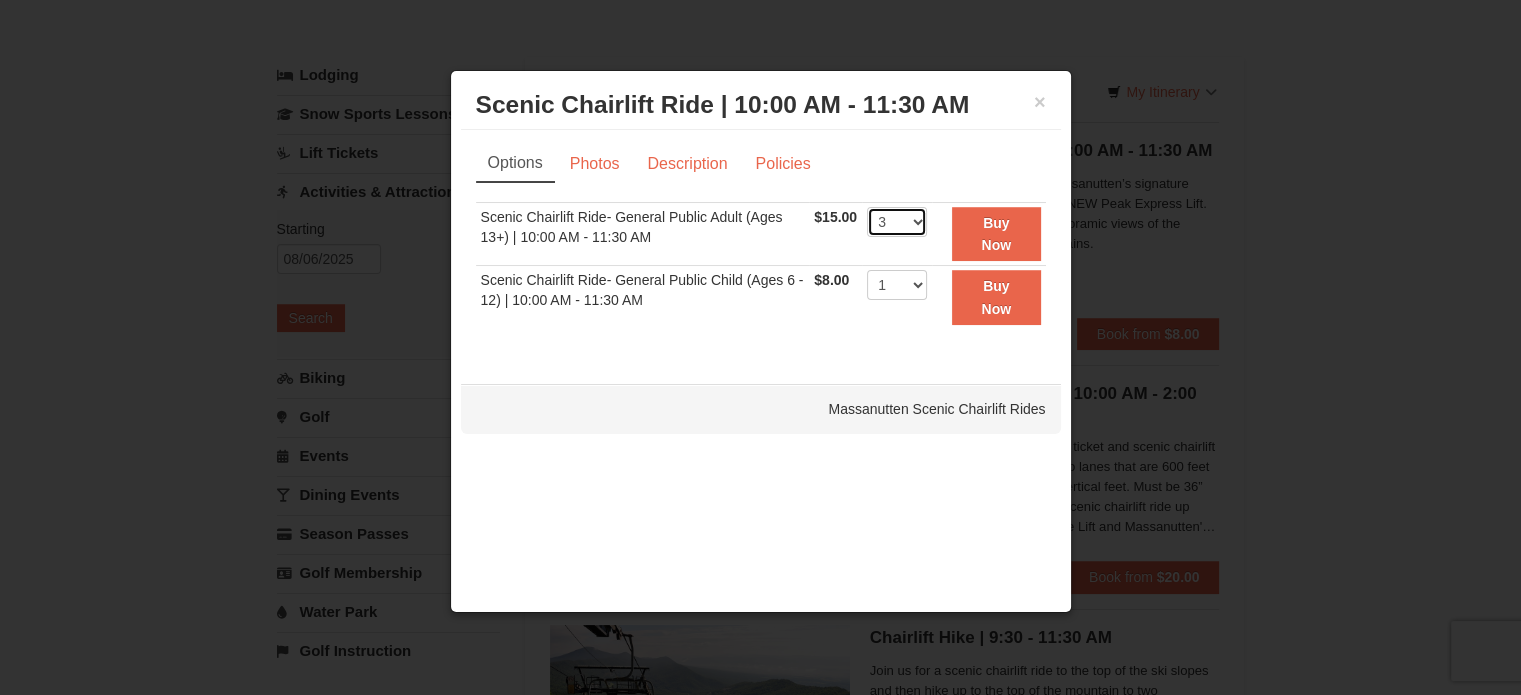 click on "1
2
3
4
5
6
7
8
9
10
11
12
13
14
15
16
17
18
19
20
21 22" at bounding box center (897, 222) 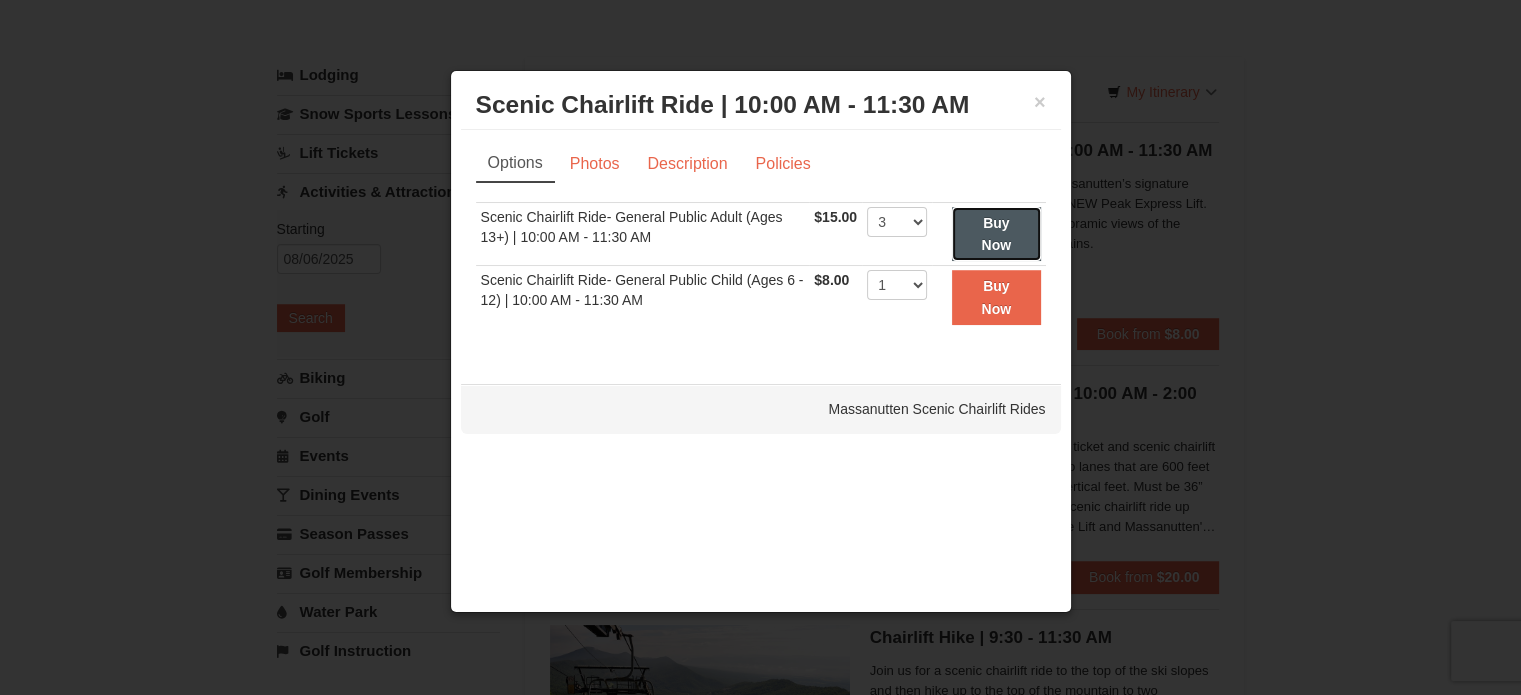 click on "Buy Now" at bounding box center [996, 234] 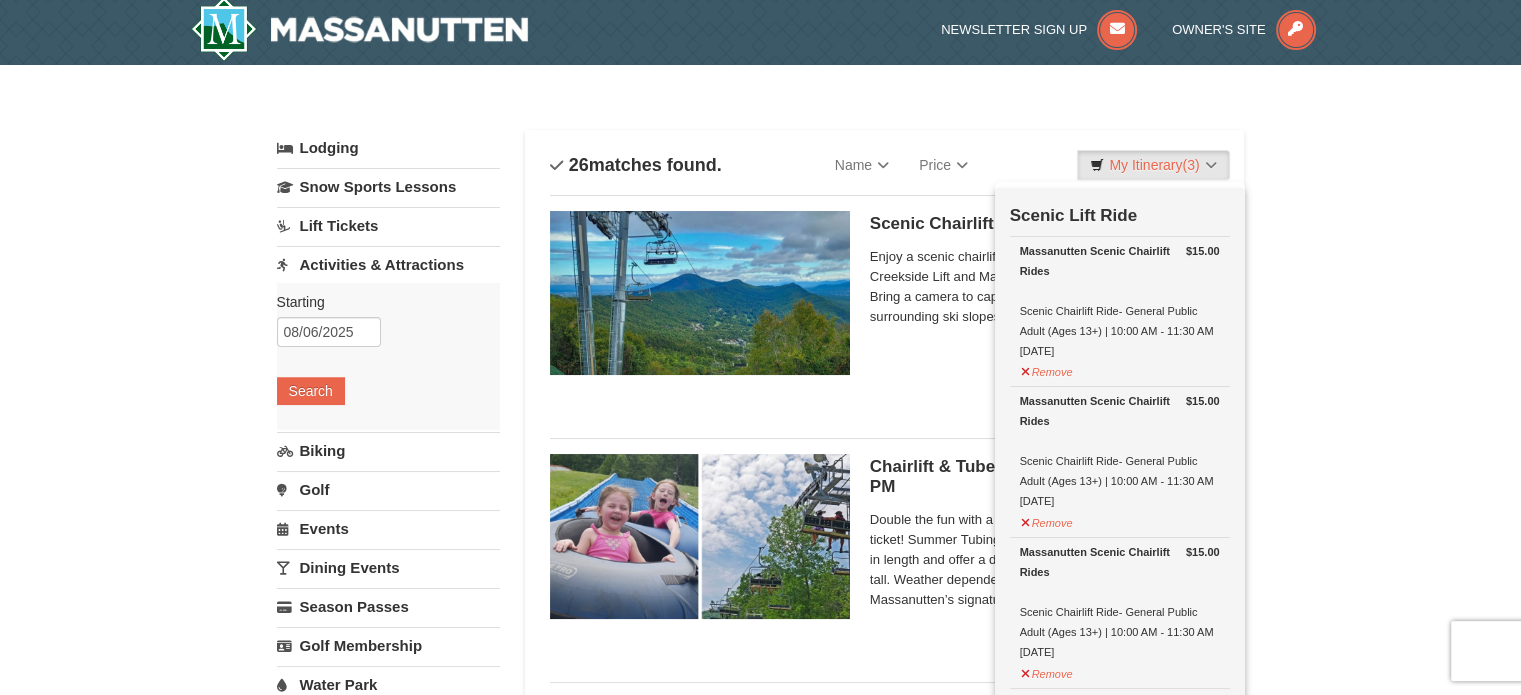 scroll, scrollTop: 6, scrollLeft: 0, axis: vertical 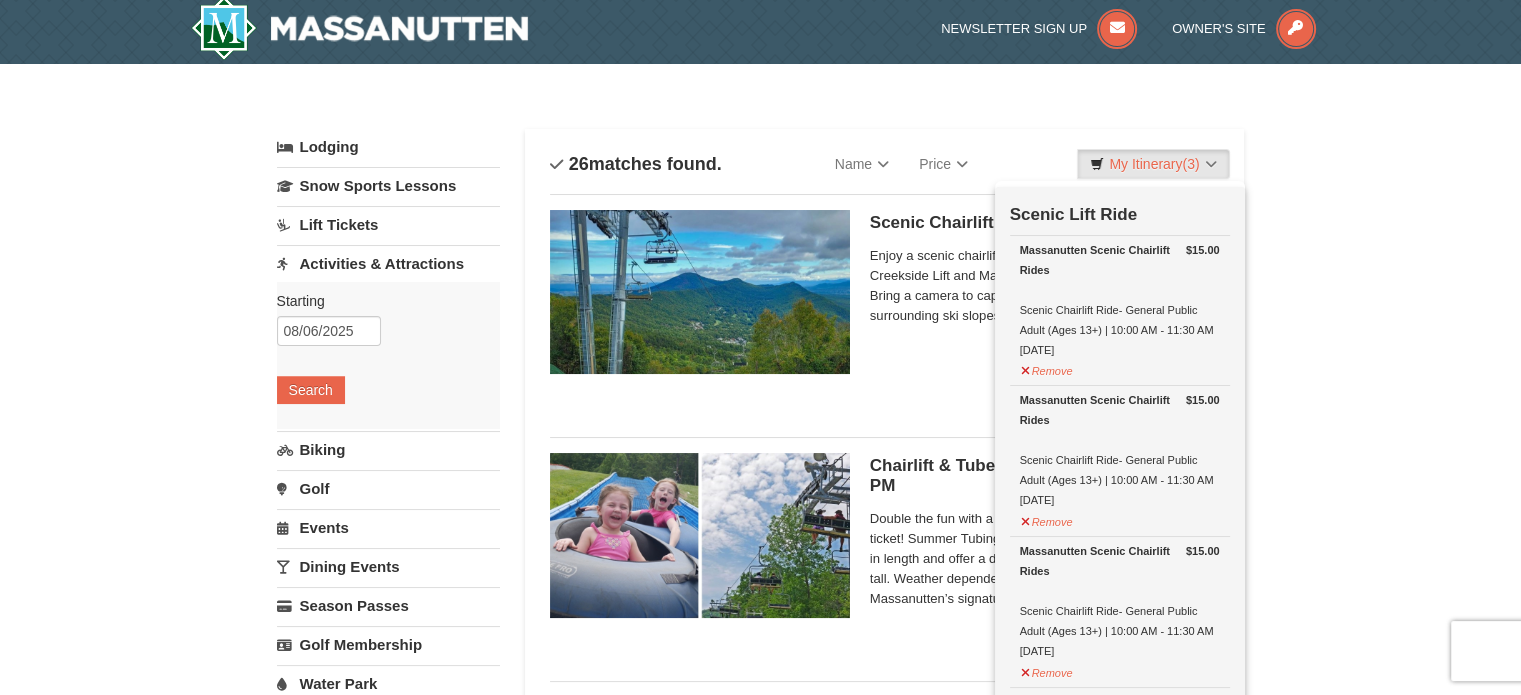 click on "×
Categories
List
Filter
My Itinerary (3)
Check Out Now
Scenic Lift Ride
$15.00
Massanutten Scenic Chairlift Rides
Scenic Chairlift Ride- General Public Adult (Ages 13+) | 10:00 AM - 11:30 AM
8/6/2025" at bounding box center (760, 3321) 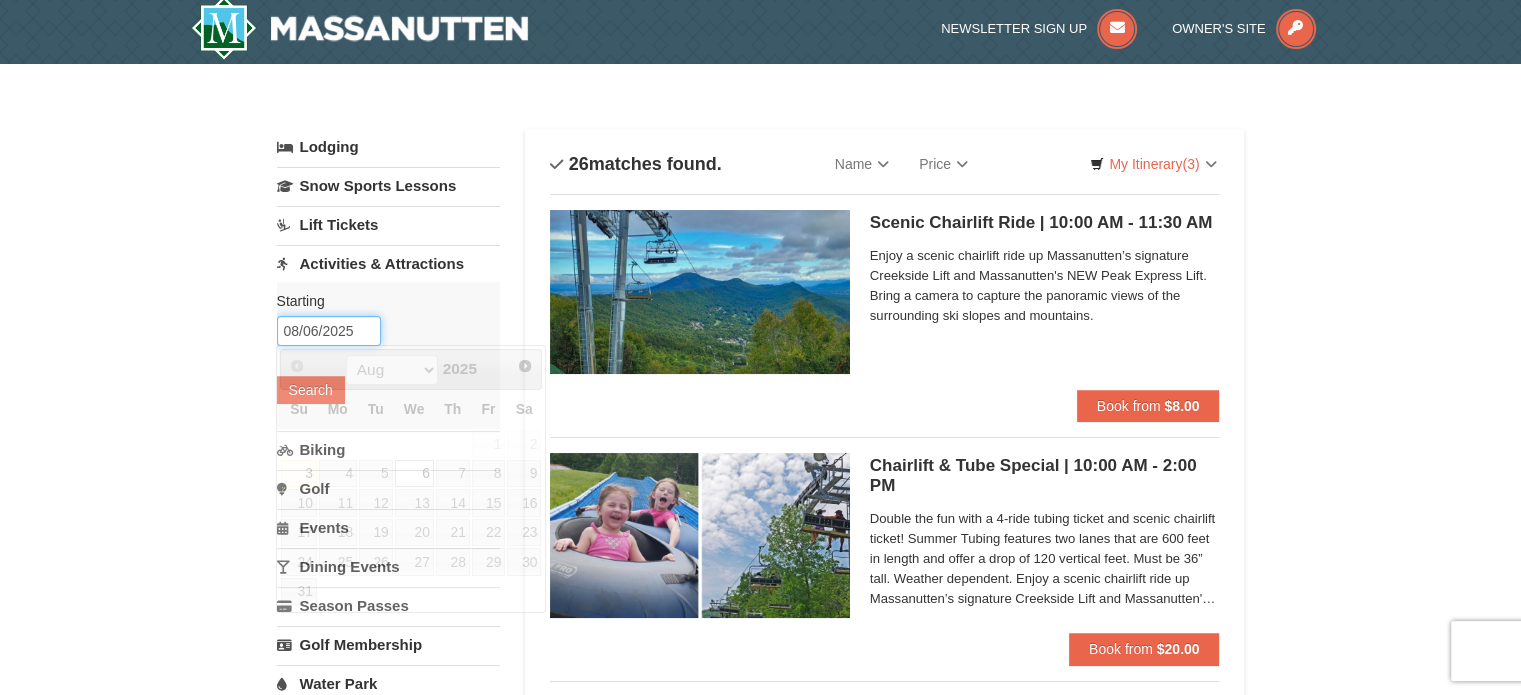 click on "08/06/2025" at bounding box center [329, 331] 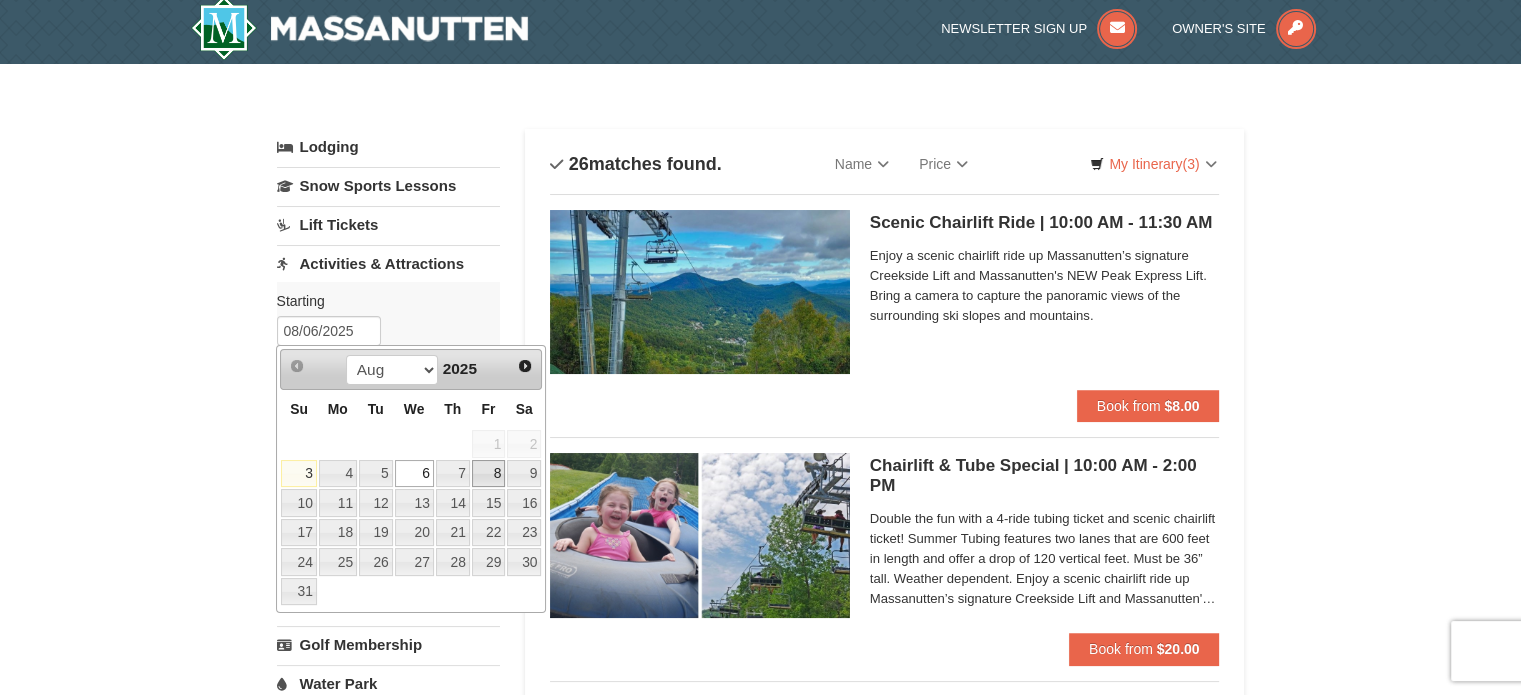 click on "8" at bounding box center [489, 474] 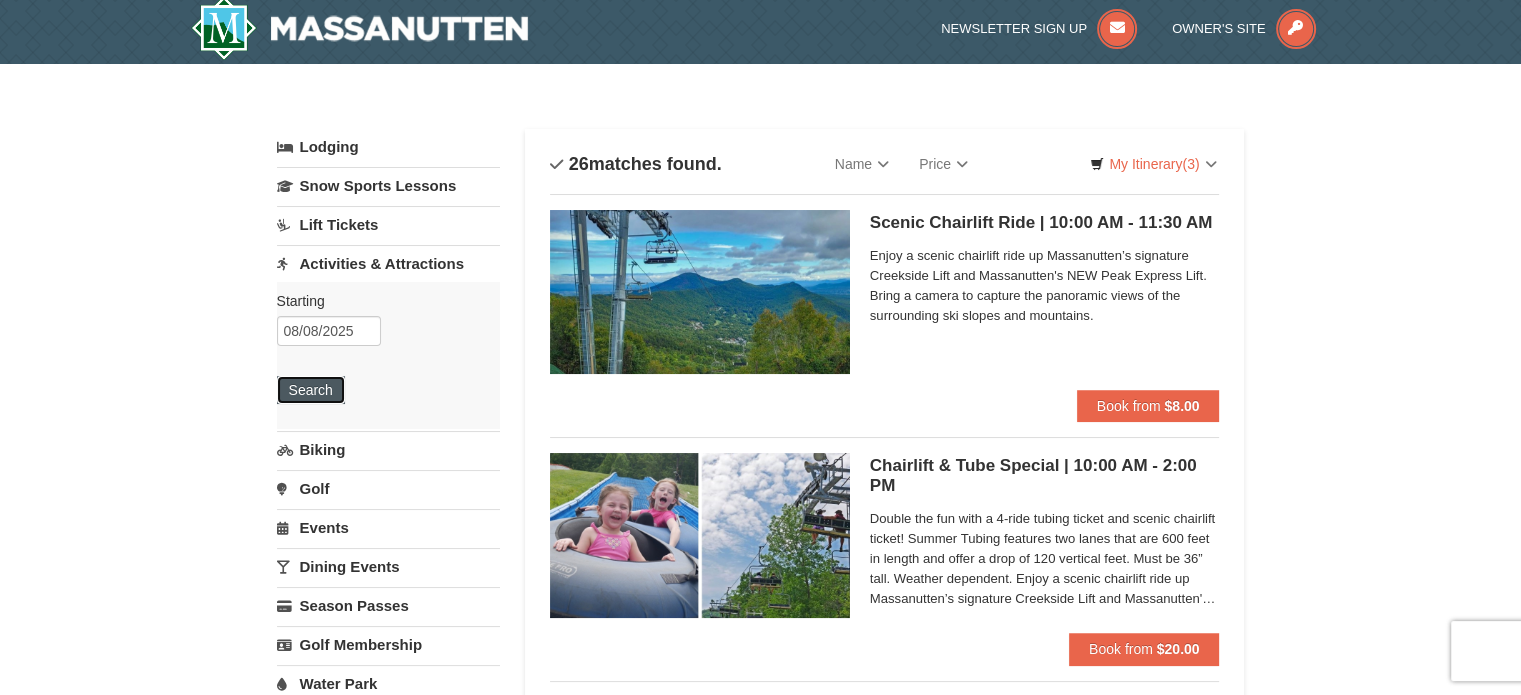 click on "Search" at bounding box center [311, 390] 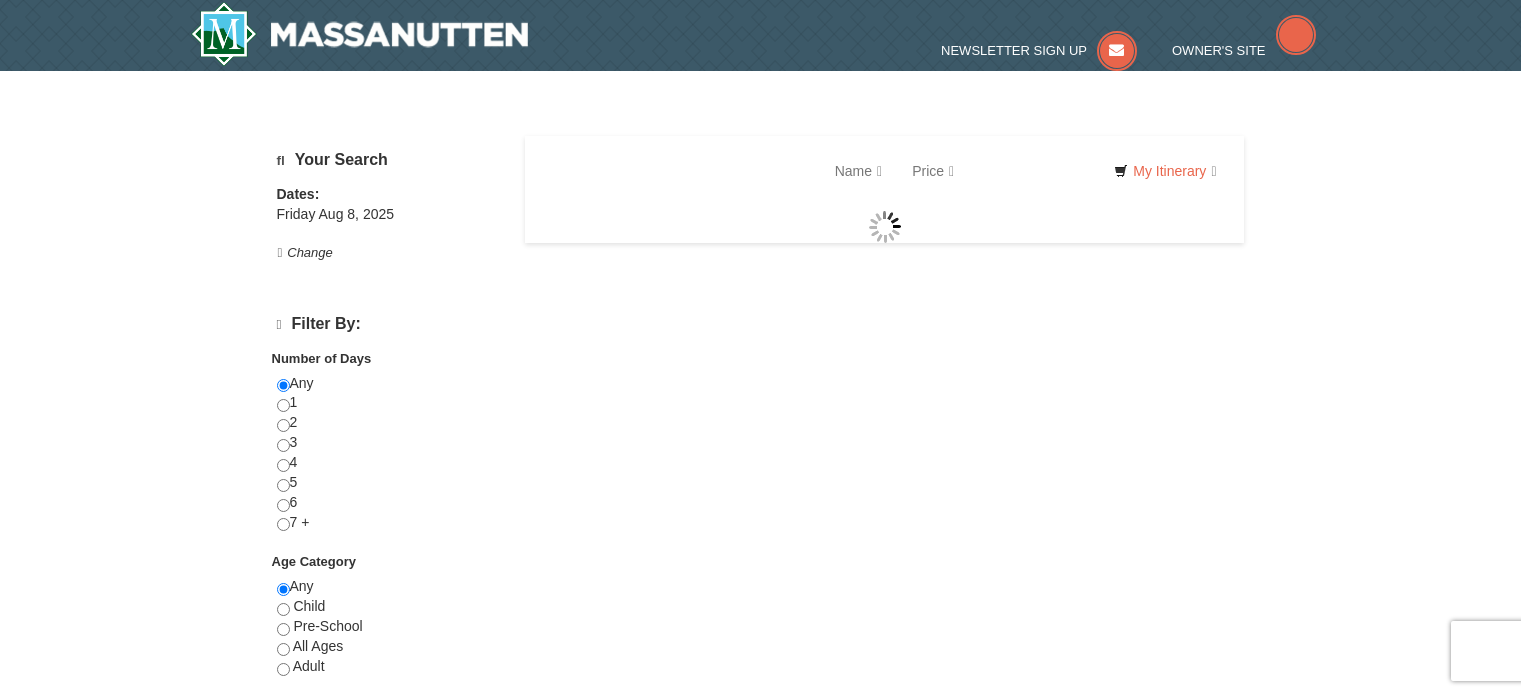 scroll, scrollTop: 0, scrollLeft: 0, axis: both 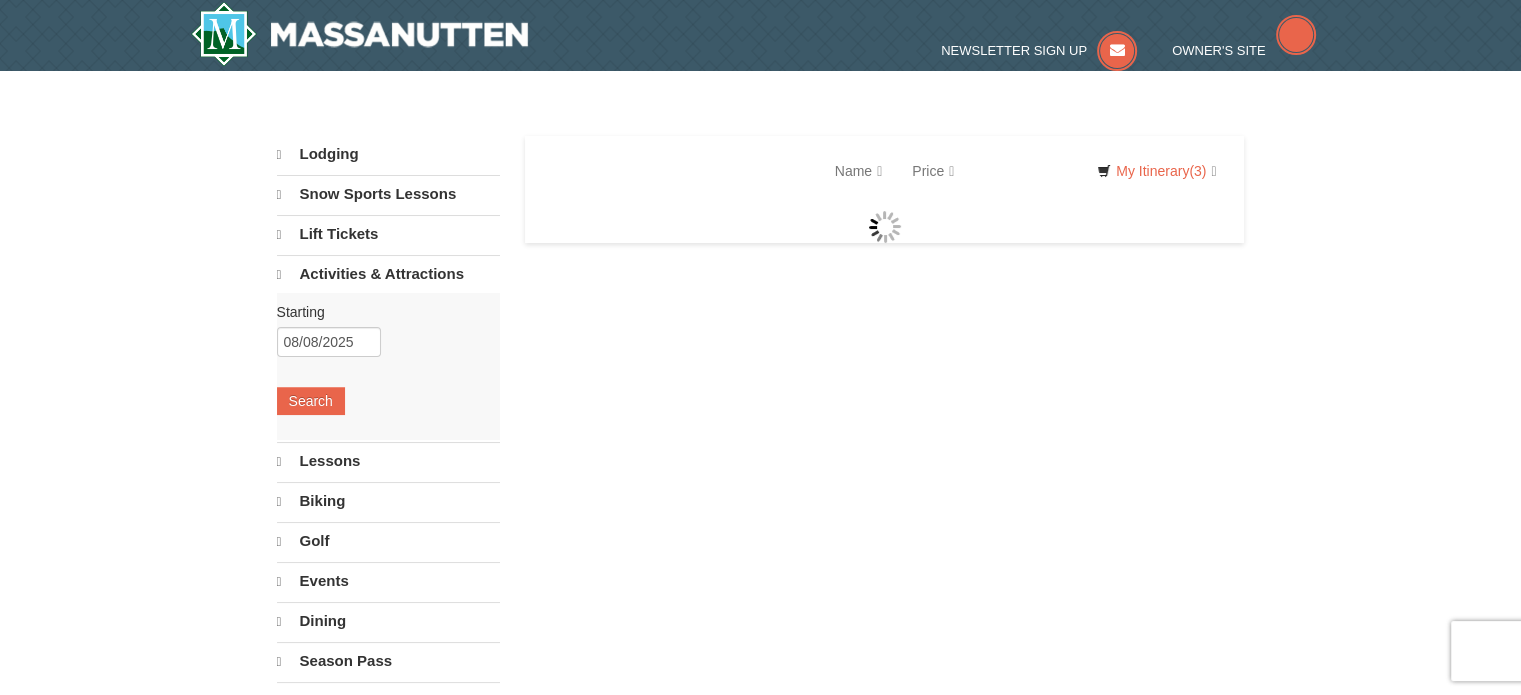 select on "8" 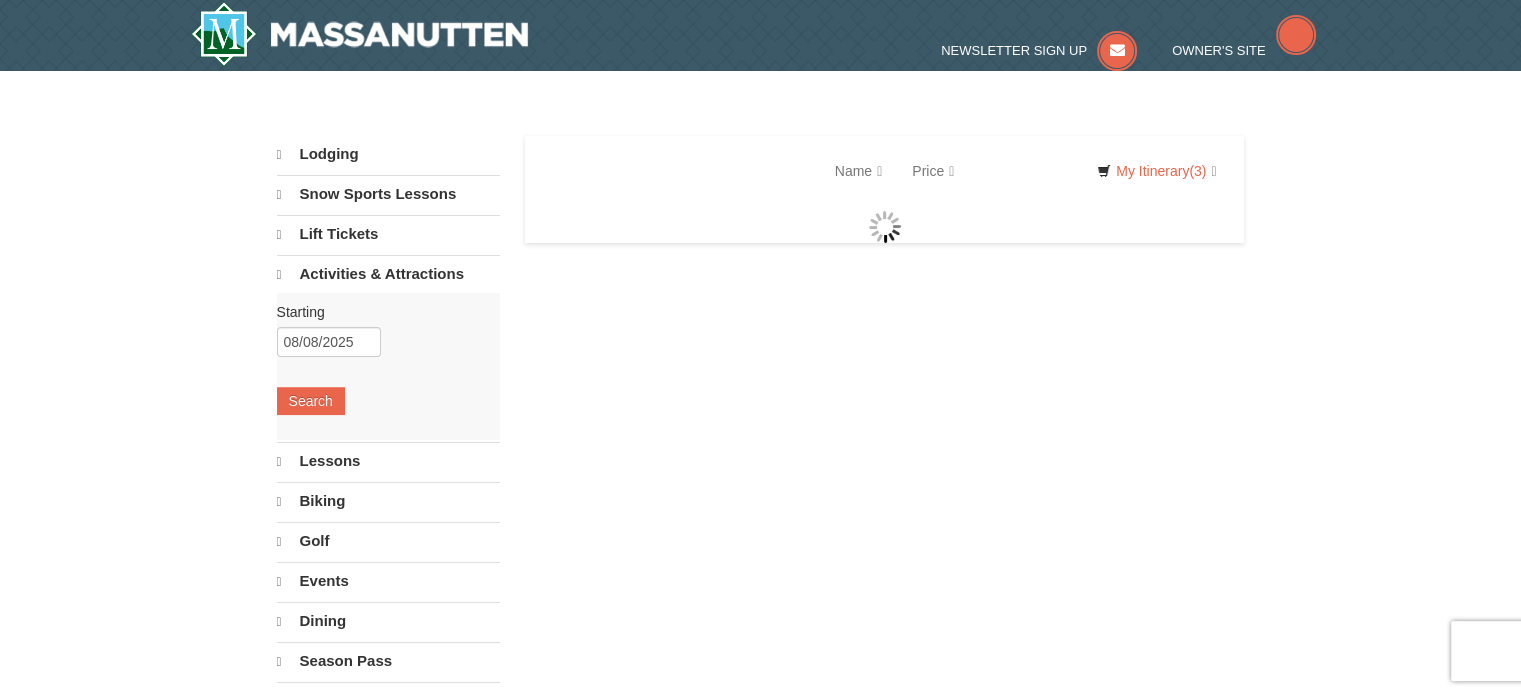select on "8" 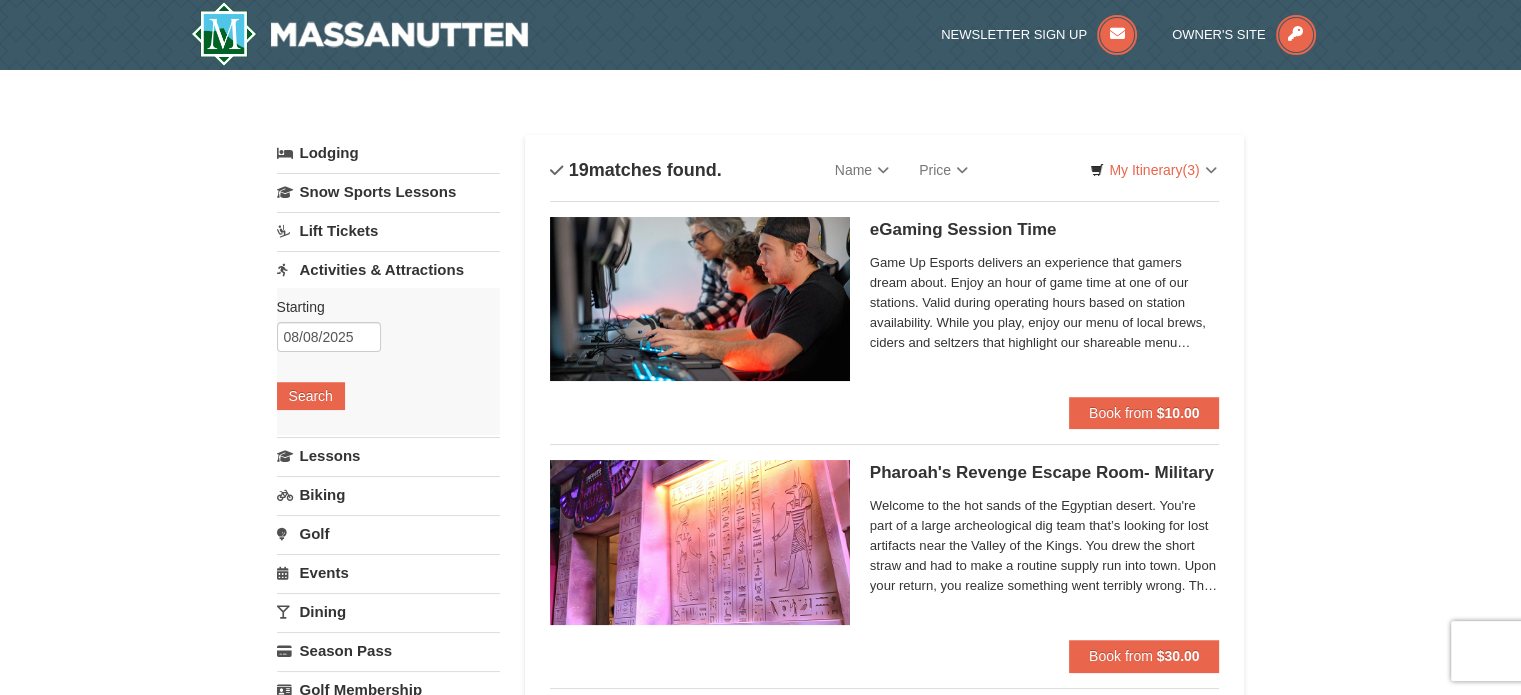 scroll, scrollTop: 0, scrollLeft: 0, axis: both 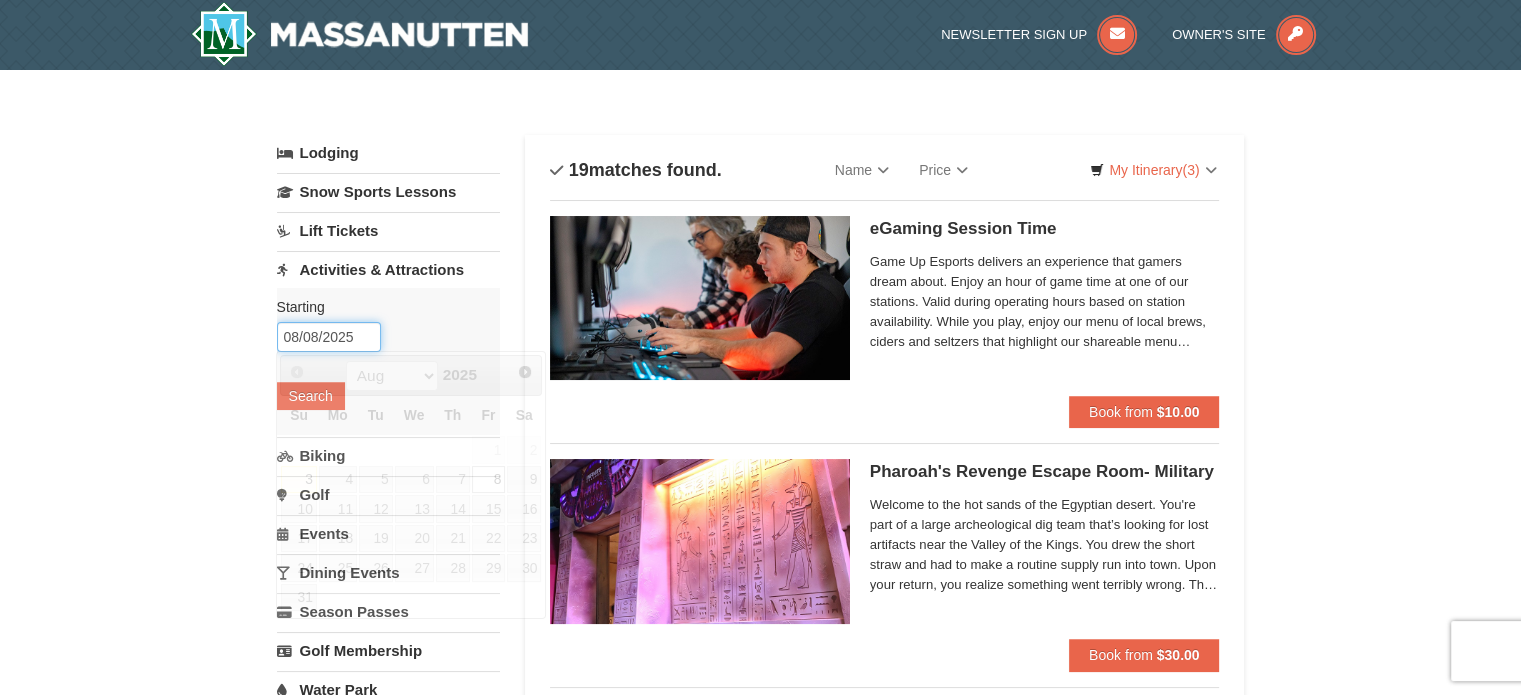 click on "08/08/2025" at bounding box center (329, 337) 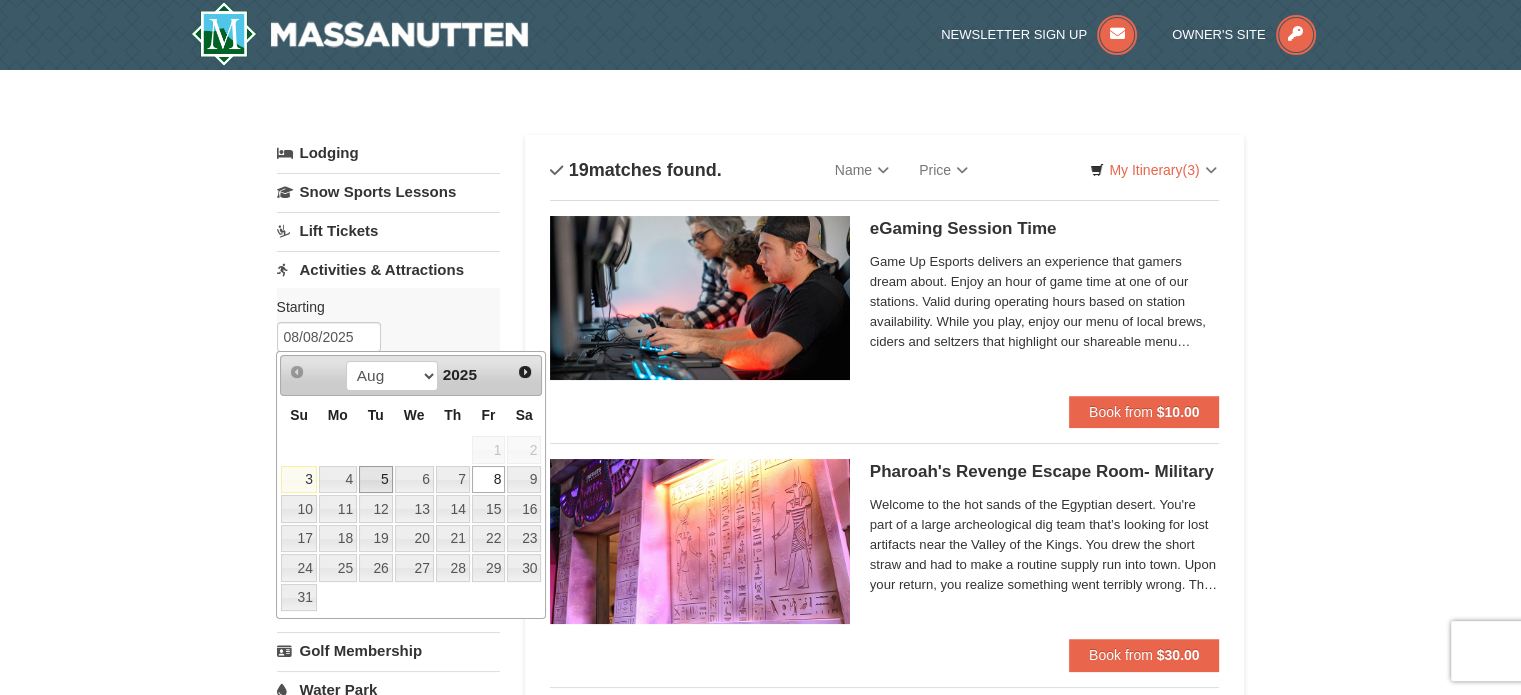 click on "5" at bounding box center (376, 480) 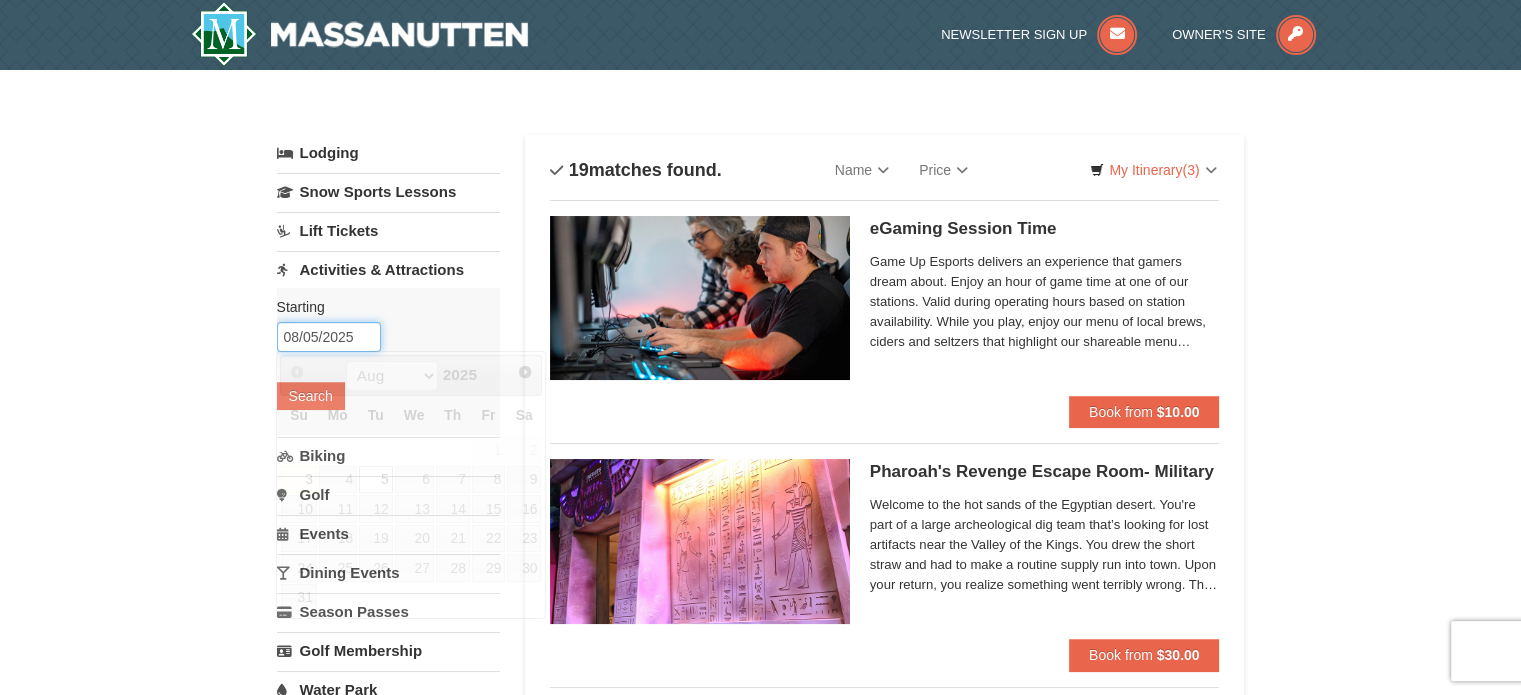 click on "08/05/2025" at bounding box center (329, 337) 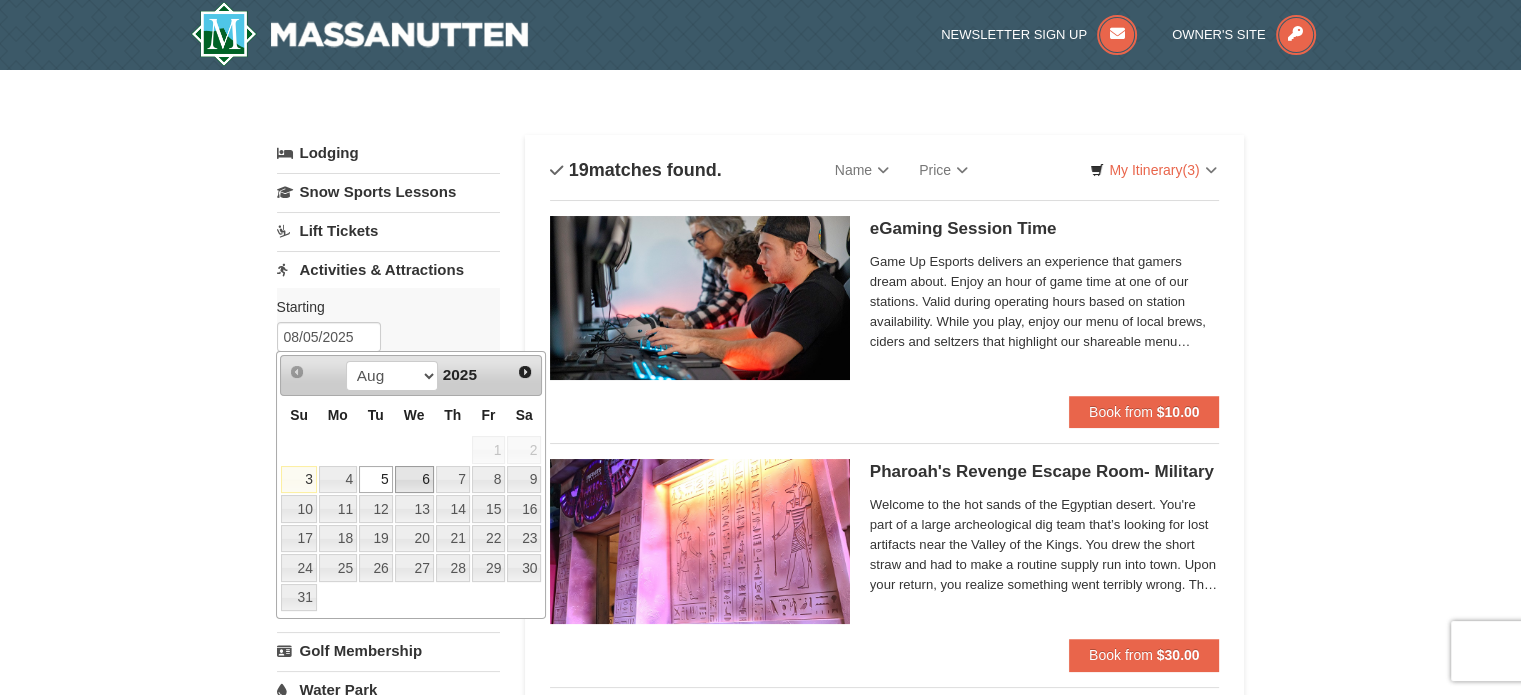 click on "6" at bounding box center [414, 480] 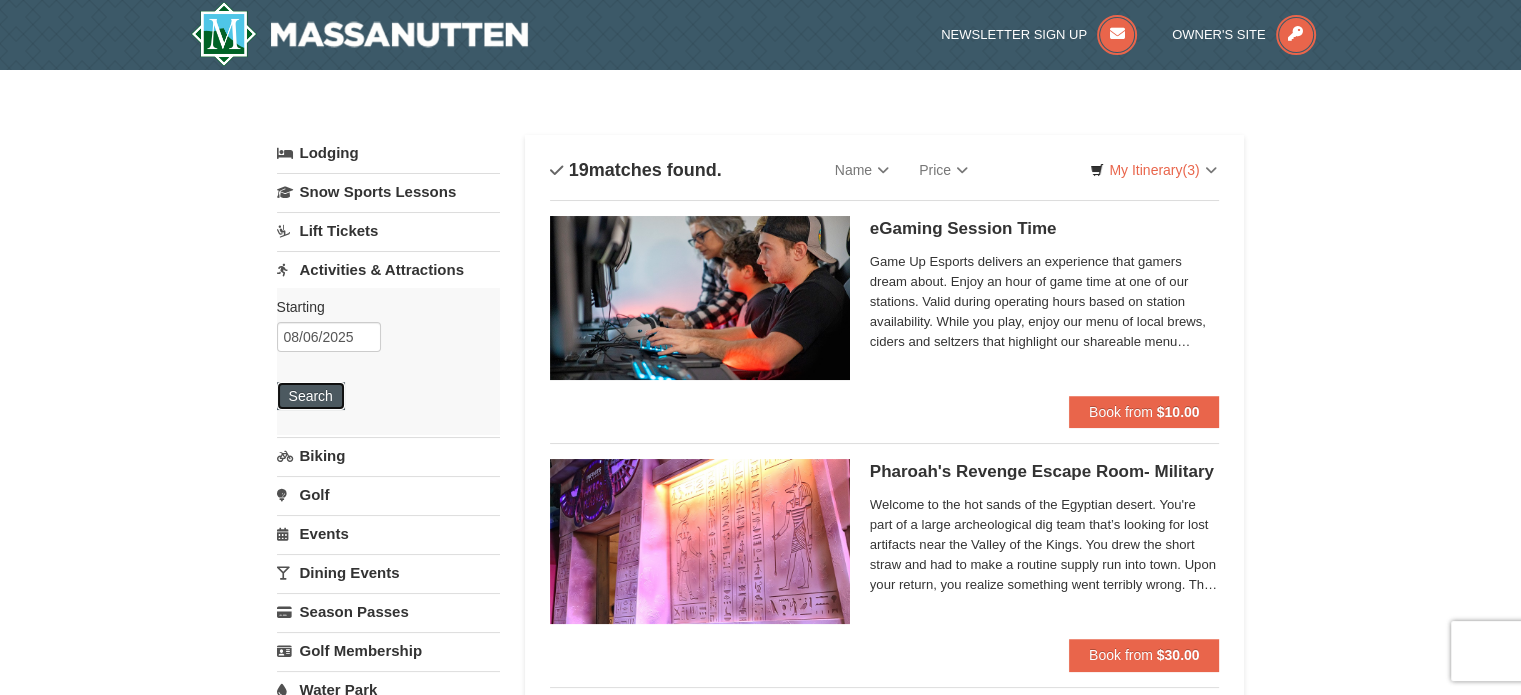 click on "Search" at bounding box center (311, 396) 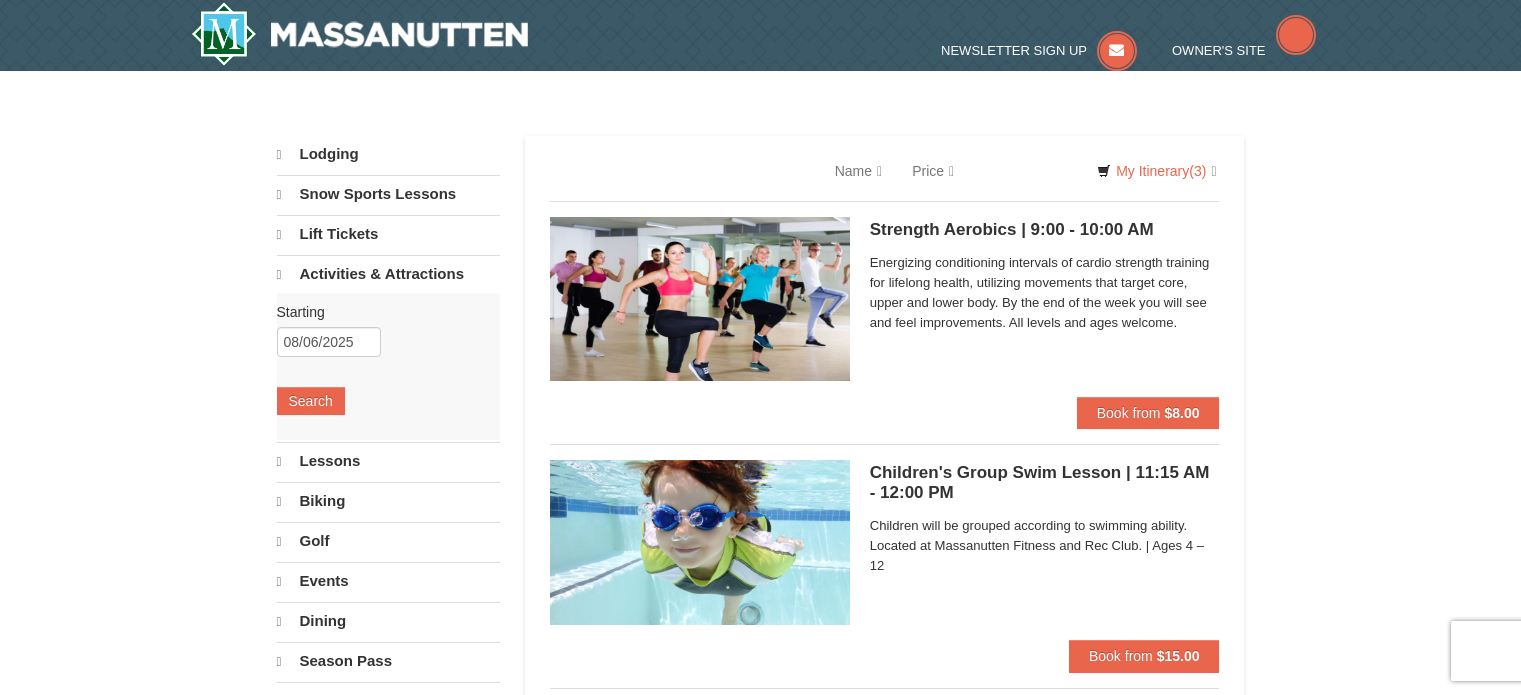 scroll, scrollTop: 0, scrollLeft: 0, axis: both 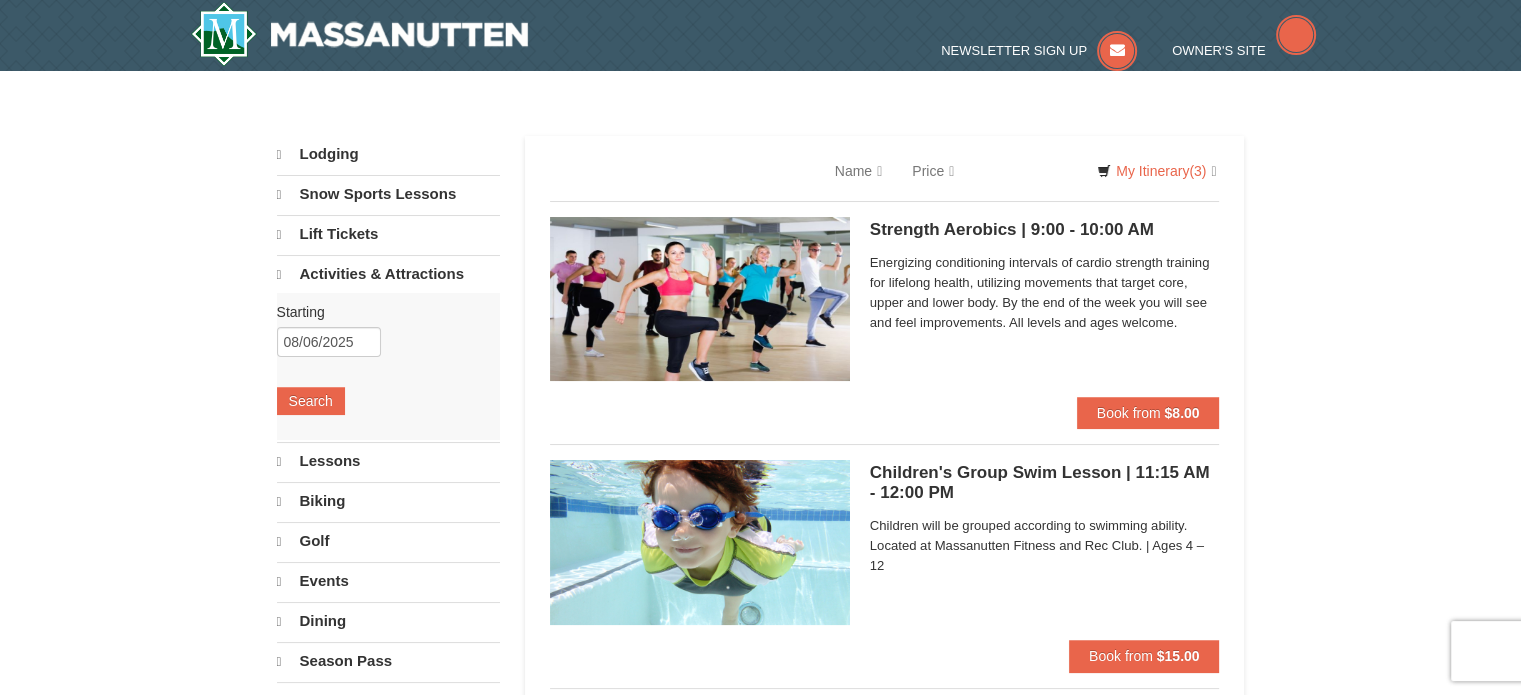 select on "8" 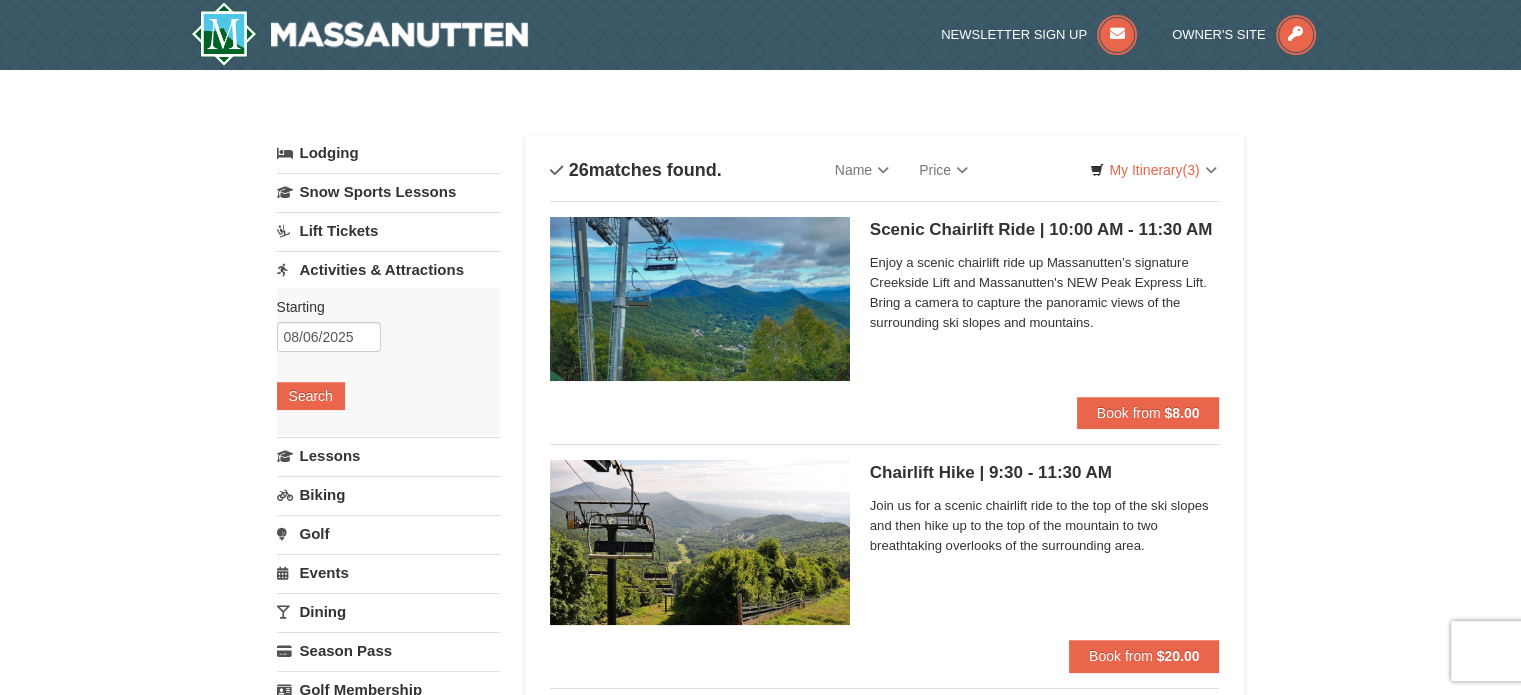 scroll, scrollTop: 0, scrollLeft: 0, axis: both 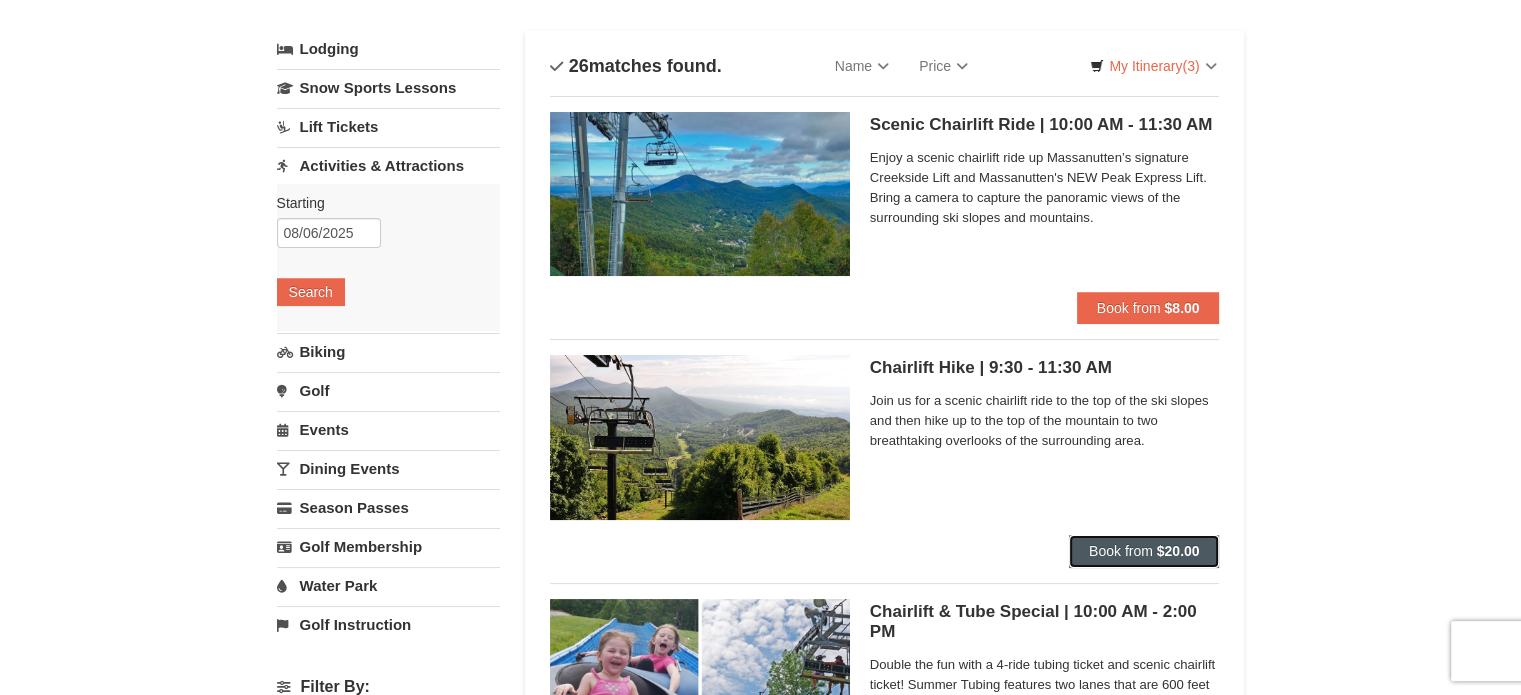 click on "Book from   $20.00" at bounding box center (1144, 551) 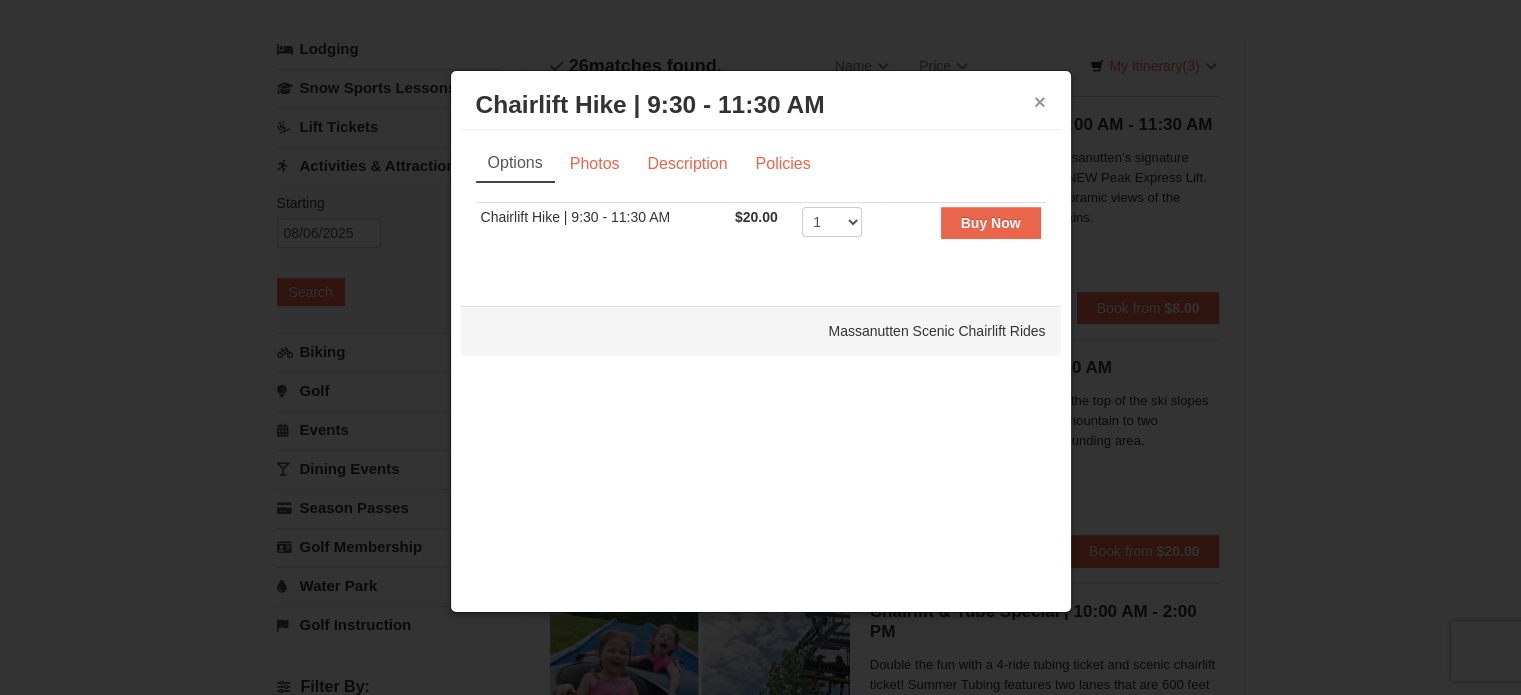 click on "×" at bounding box center [1040, 102] 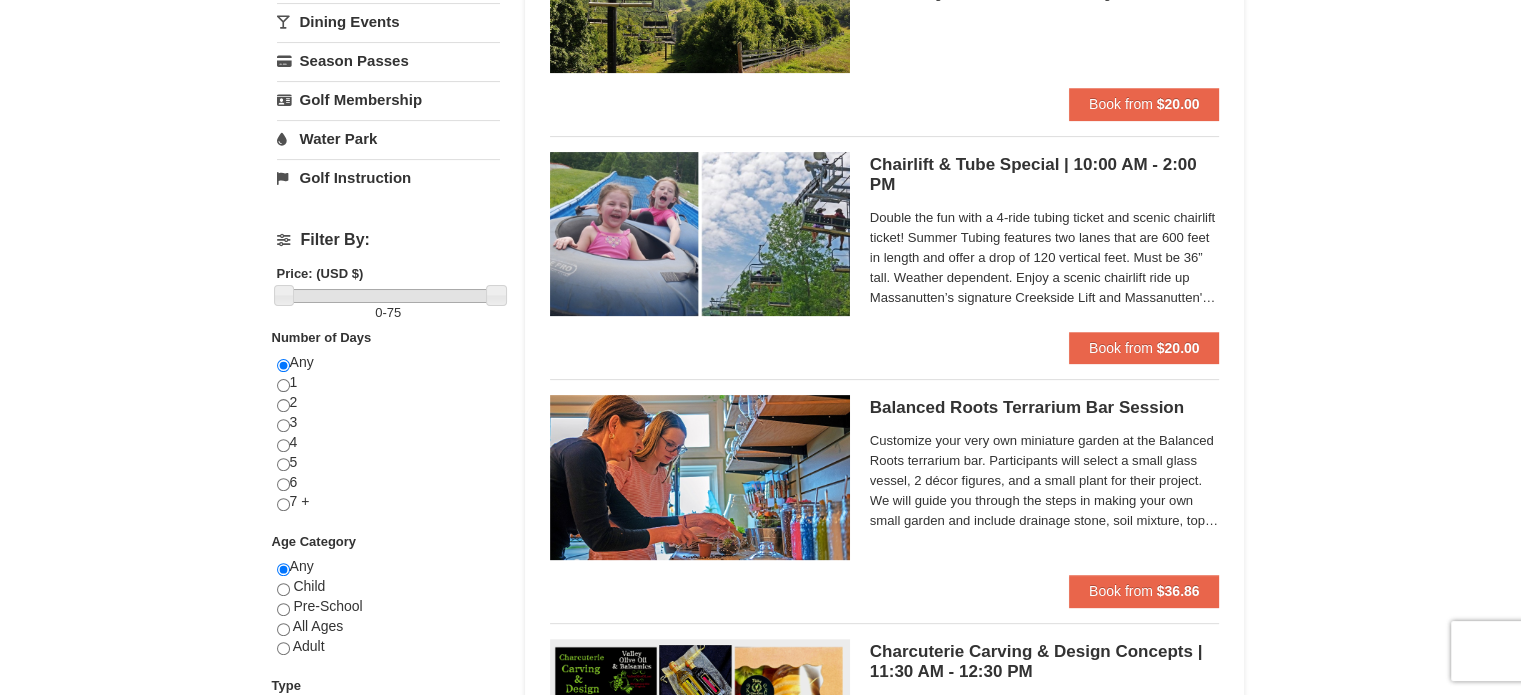 scroll, scrollTop: 552, scrollLeft: 0, axis: vertical 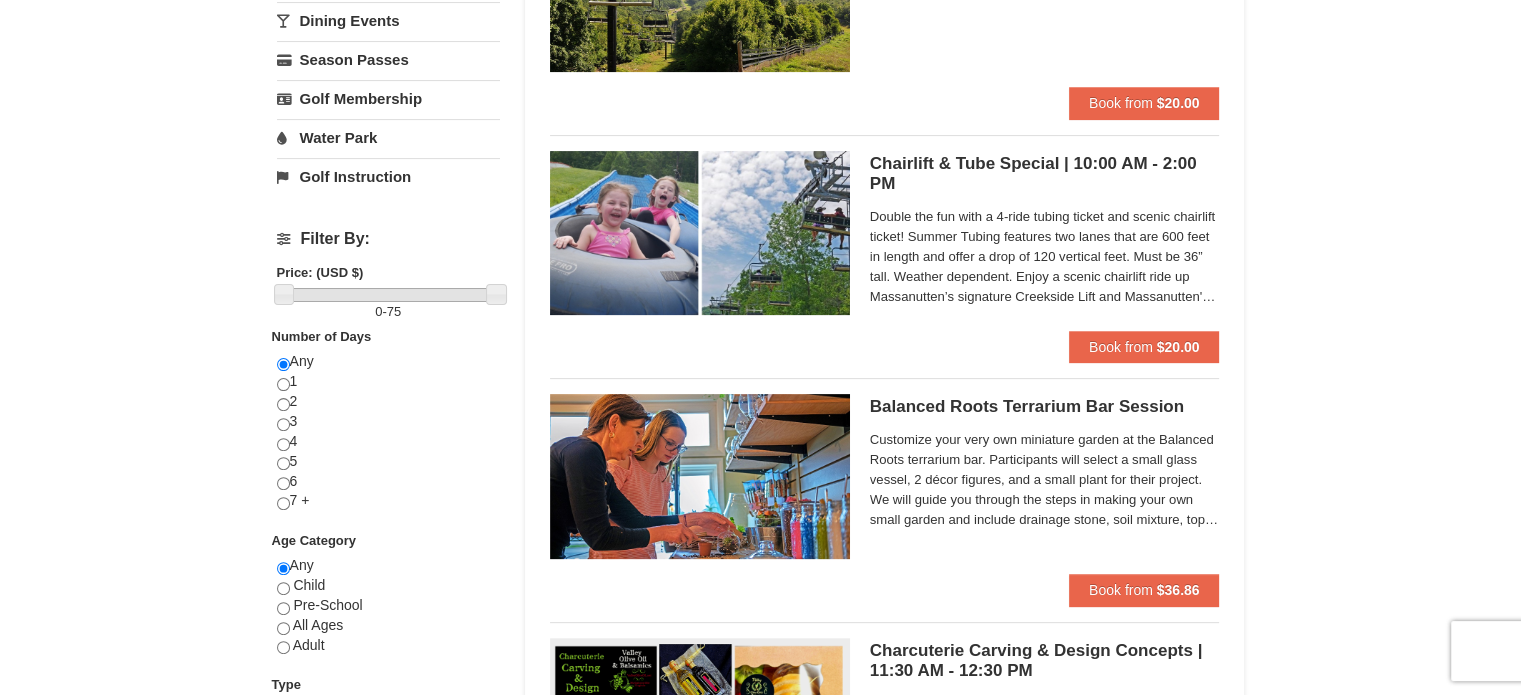 click on "Balanced Roots Terrarium Bar Session  Massanutten Select Classes" at bounding box center [1045, 407] 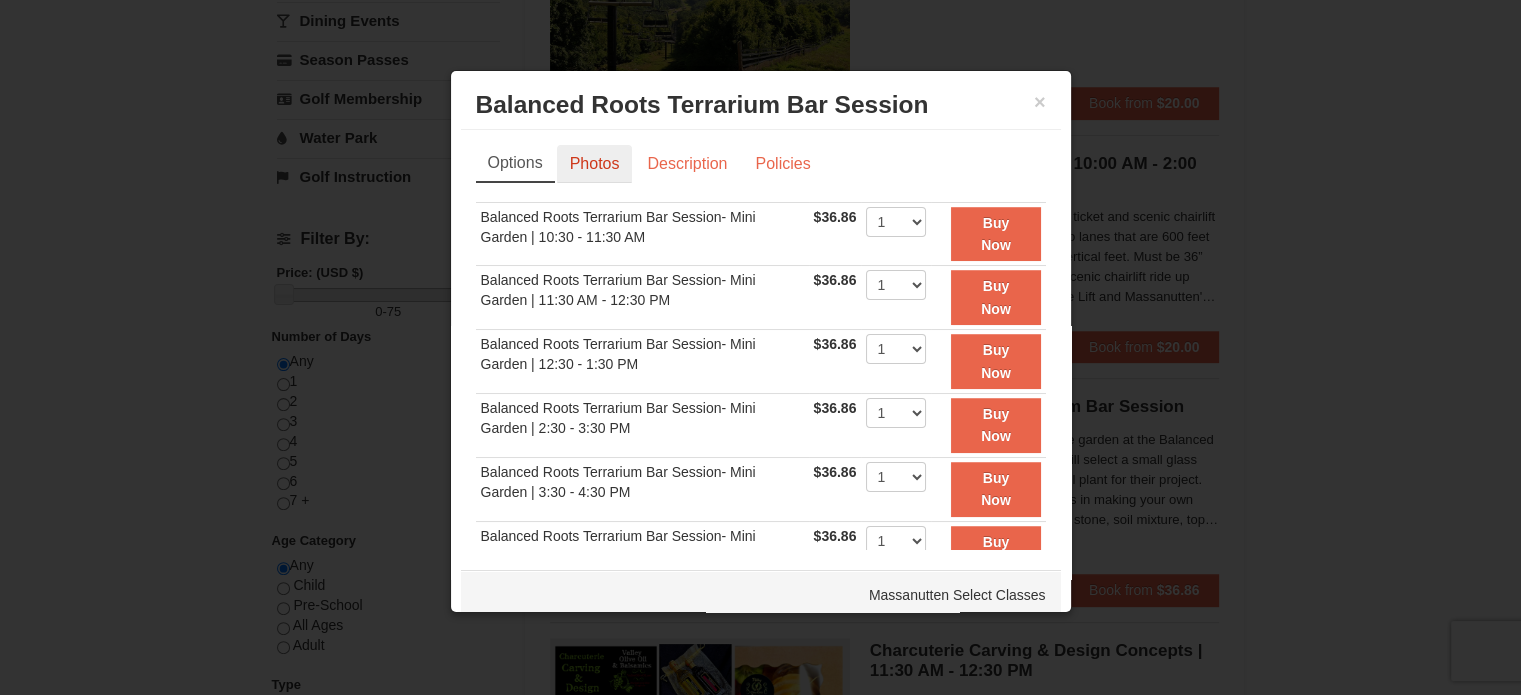 click on "Photos" at bounding box center [595, 164] 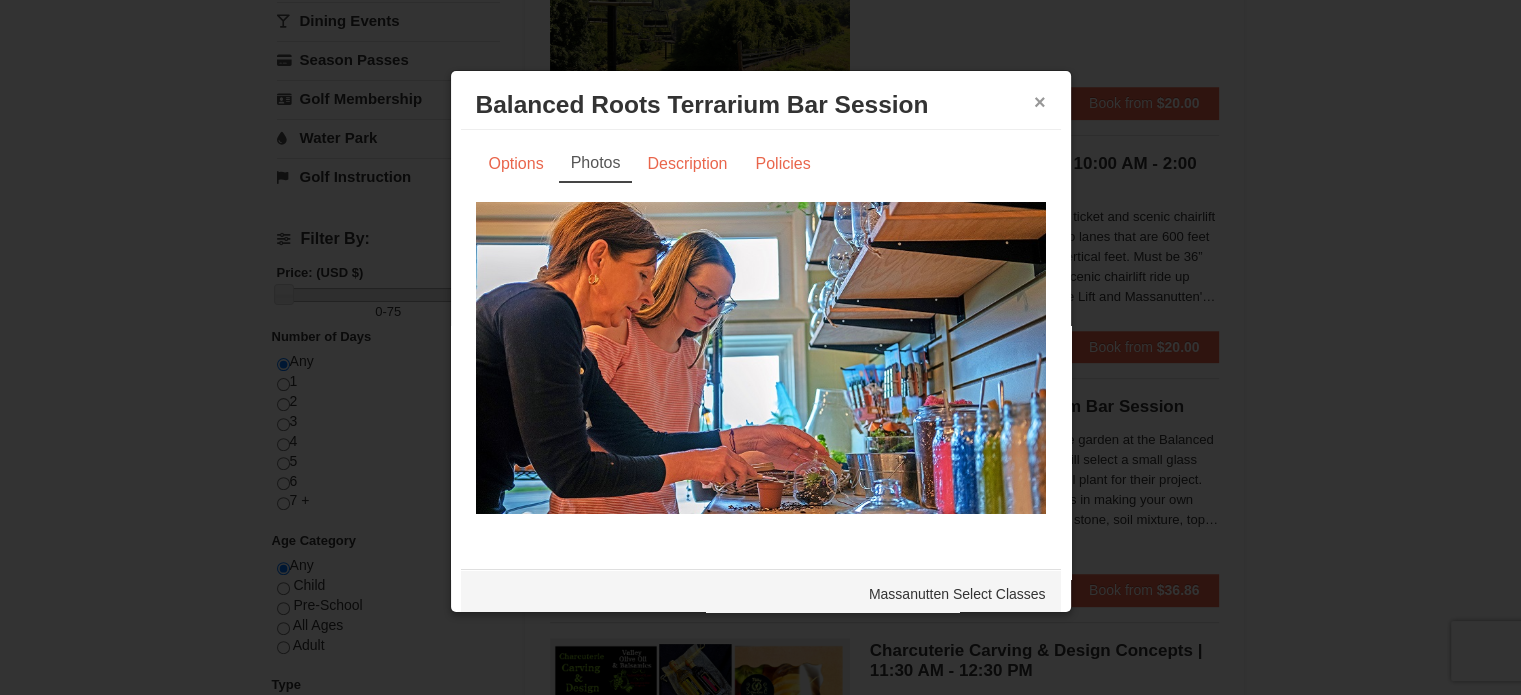 click on "×" at bounding box center (1040, 102) 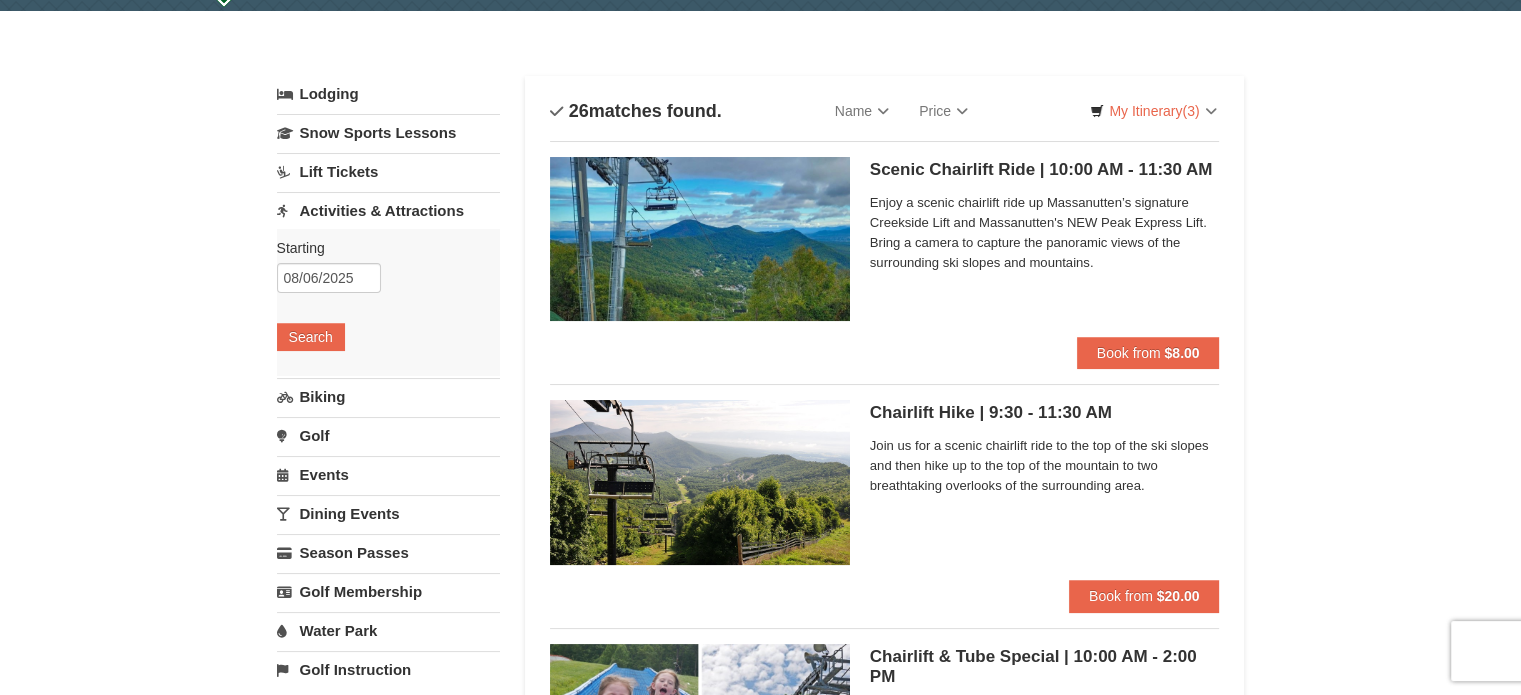 scroll, scrollTop: 60, scrollLeft: 0, axis: vertical 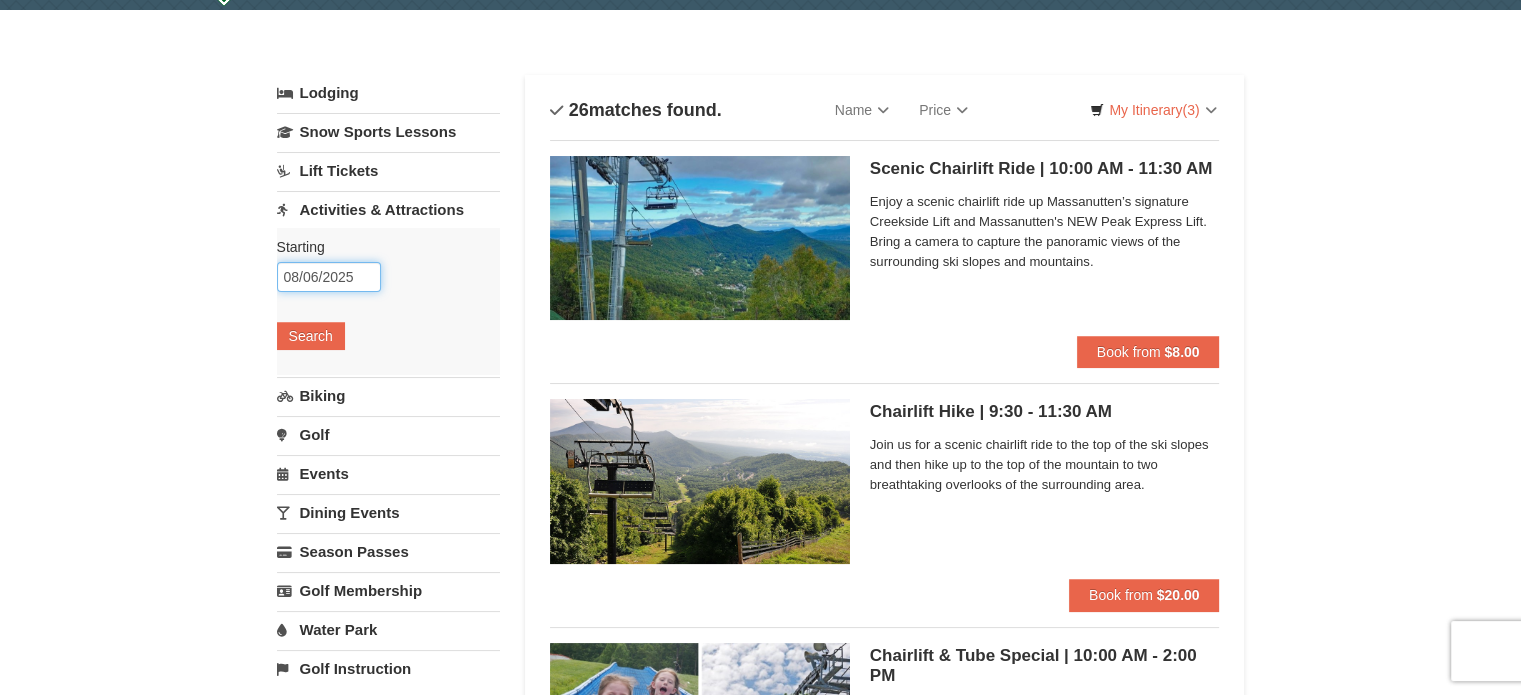 click on "08/06/2025" at bounding box center [329, 277] 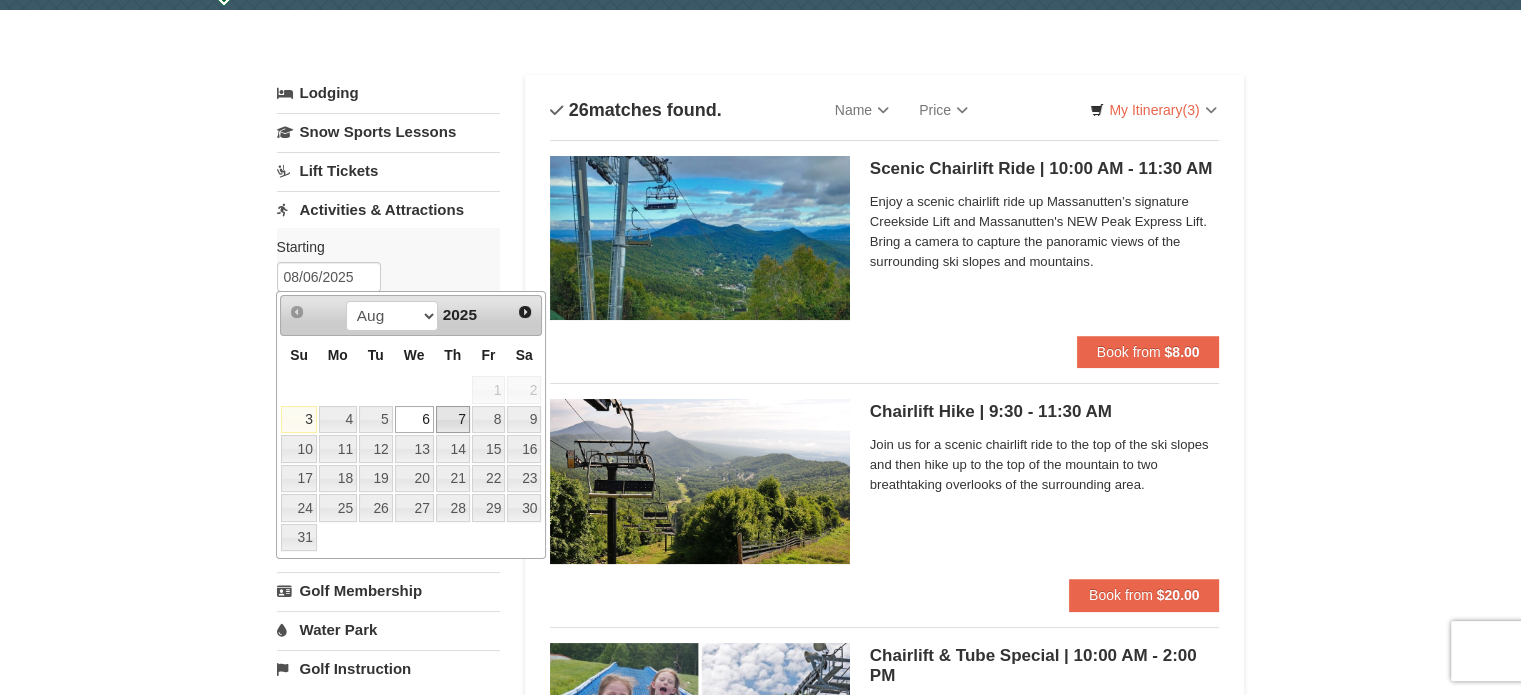 click on "7" at bounding box center [453, 420] 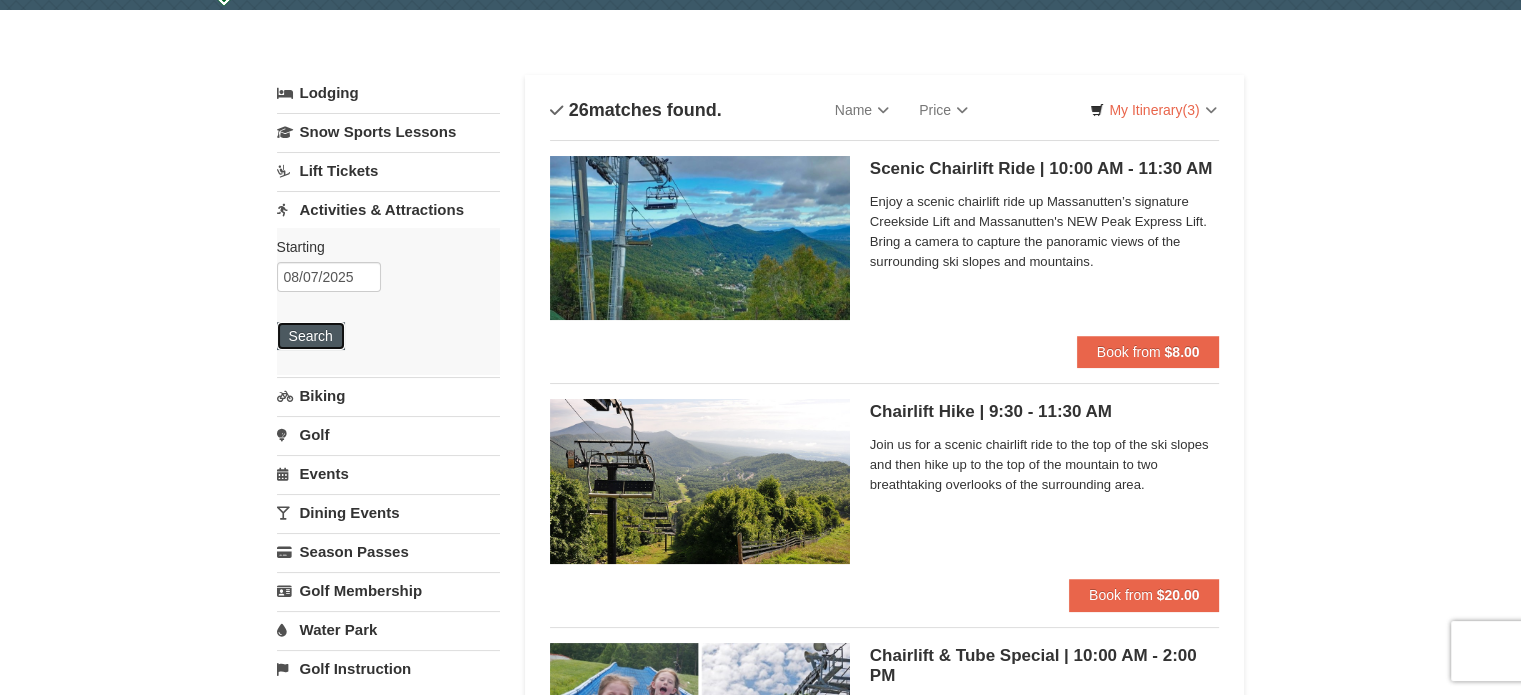 click on "Search" at bounding box center [311, 336] 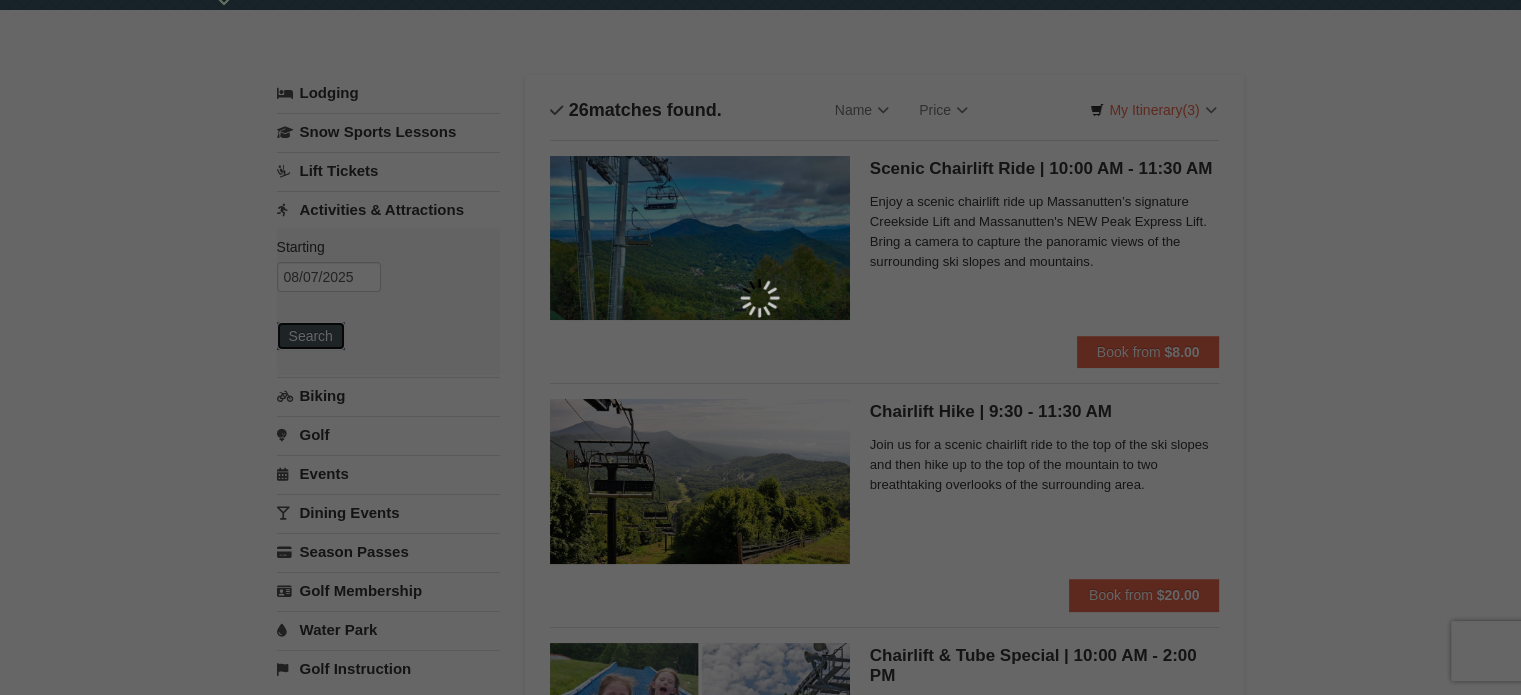 click at bounding box center [760, 347] 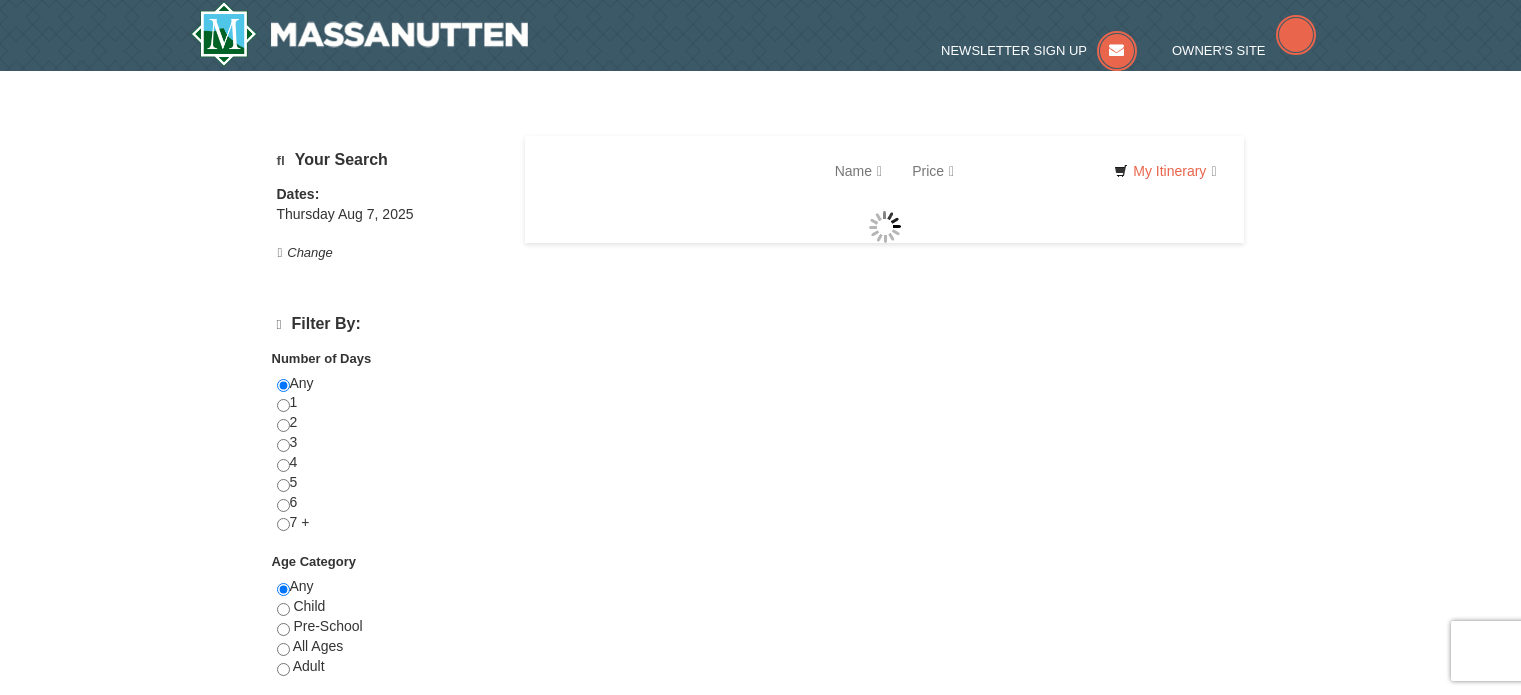 scroll, scrollTop: 0, scrollLeft: 0, axis: both 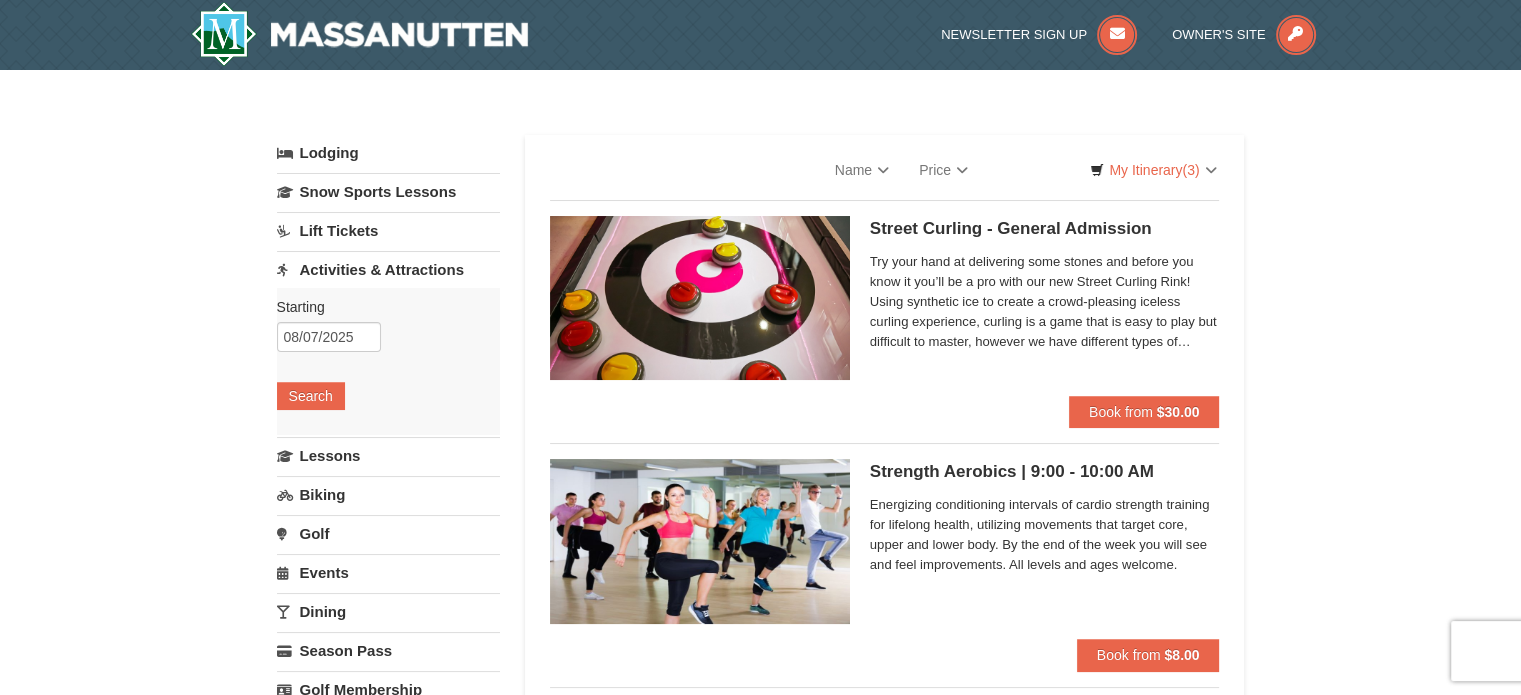 select on "8" 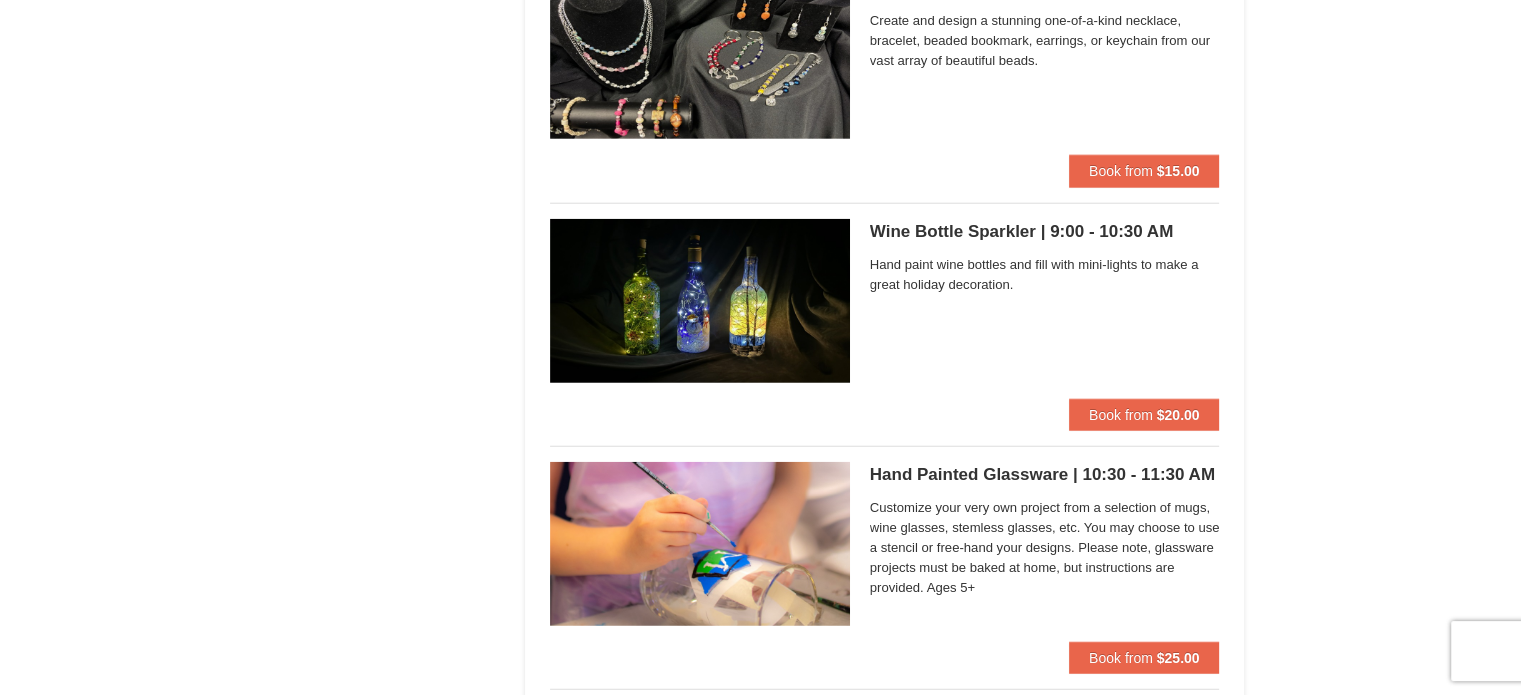 scroll, scrollTop: 5111, scrollLeft: 0, axis: vertical 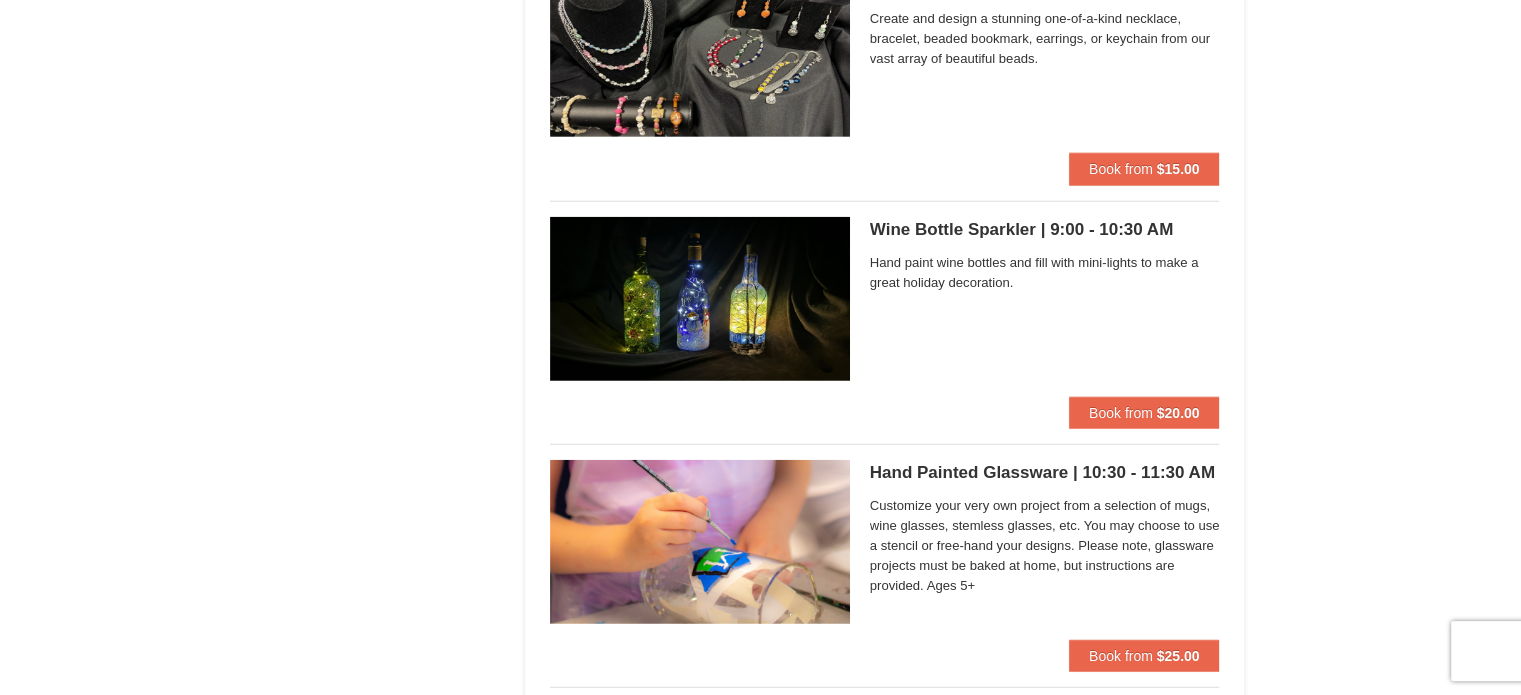 click on "Wine Bottle Sparkler | 9:00 - 10:30 AM  Massanutten Classes and Workshops" at bounding box center [1045, 230] 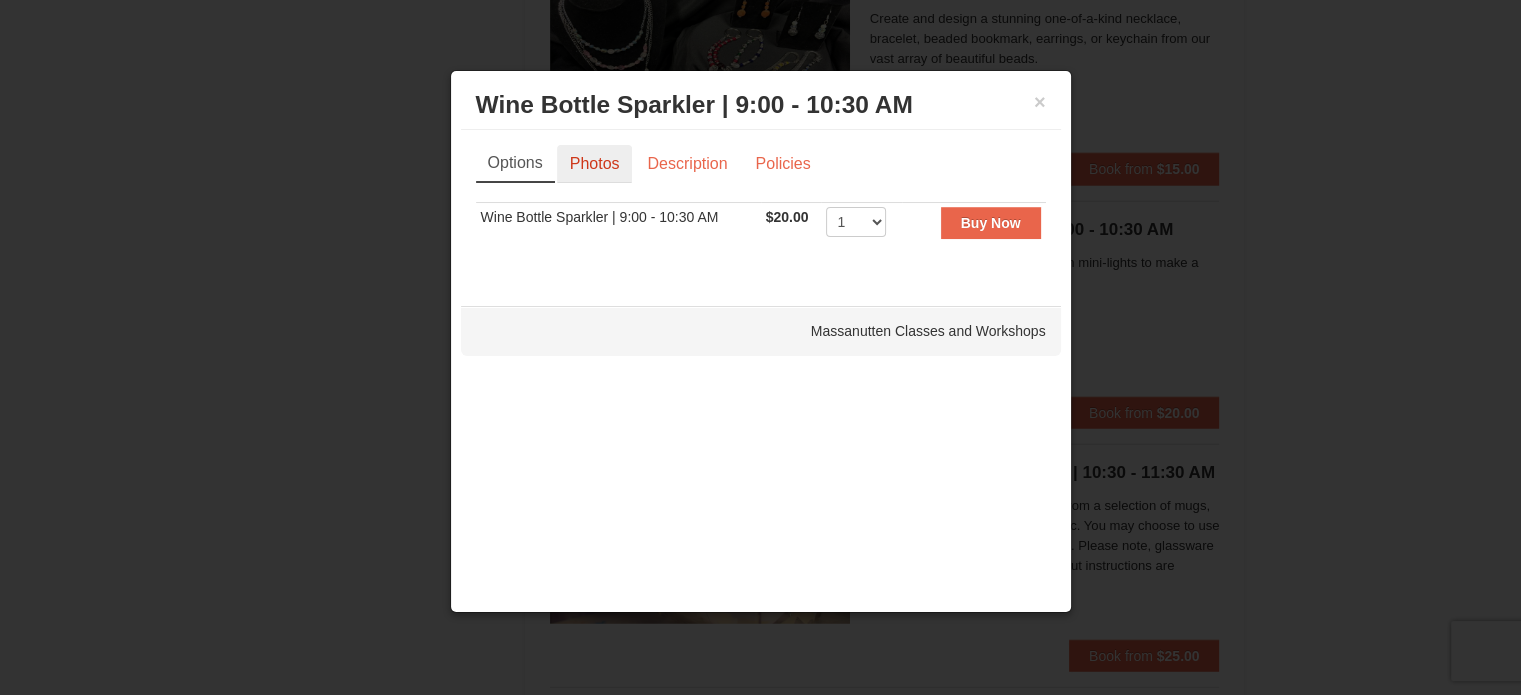 click on "Photos" at bounding box center (595, 164) 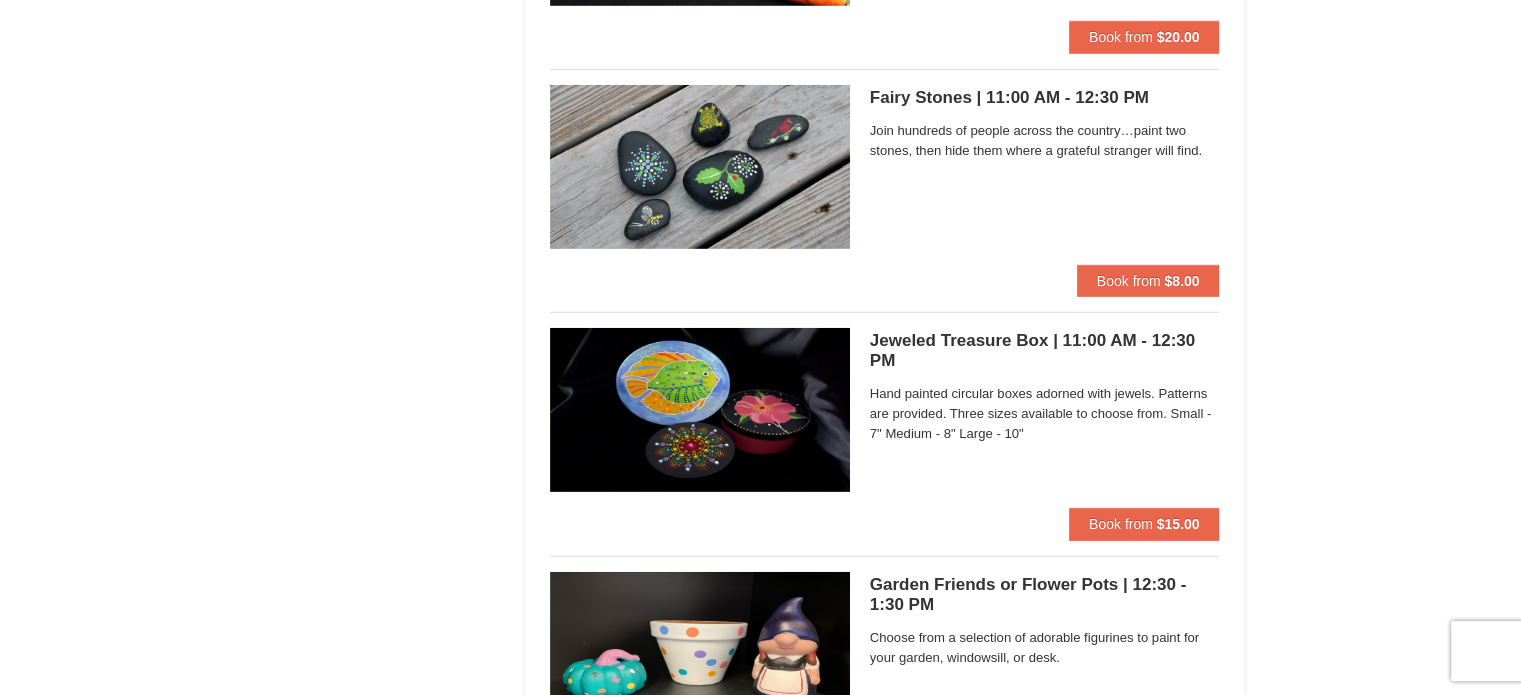 scroll, scrollTop: 5989, scrollLeft: 0, axis: vertical 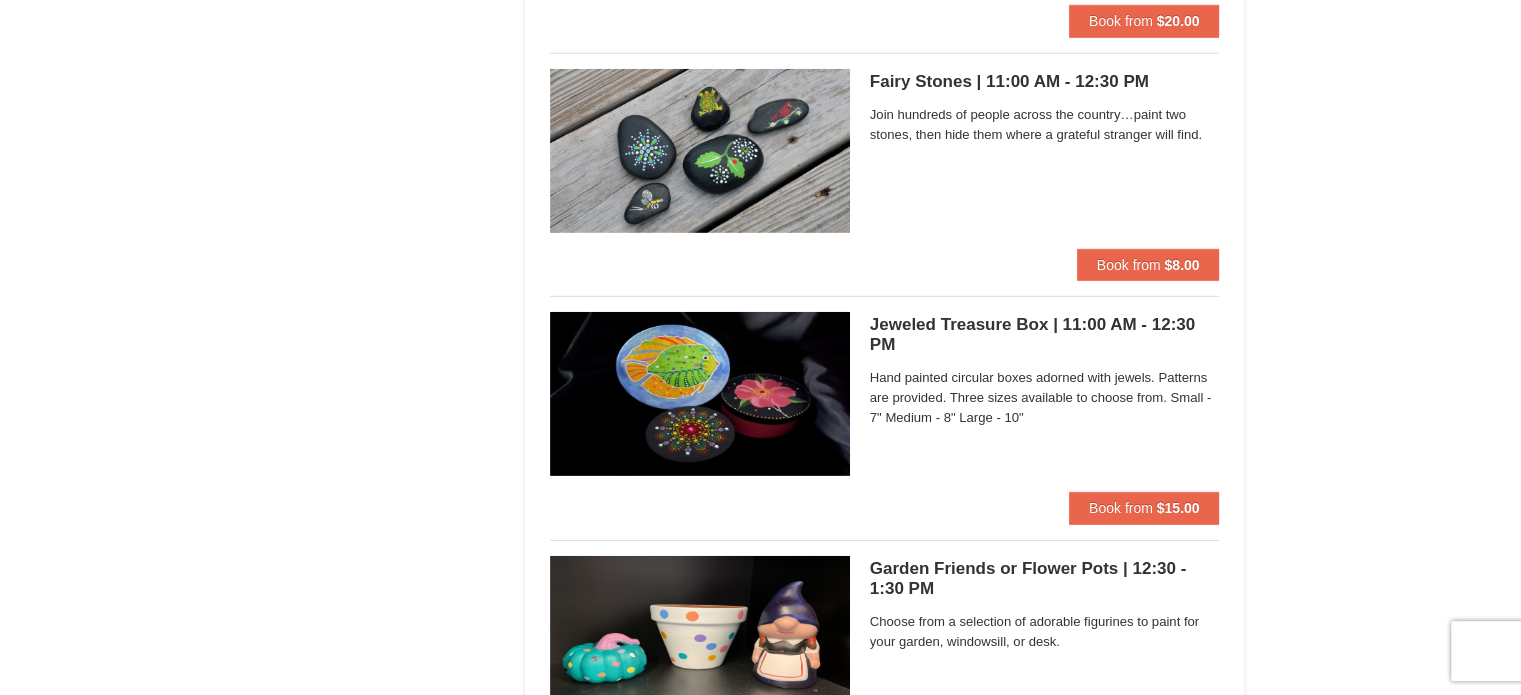 click on "Jeweled Treasure Box | 11:00 AM - 12:30 PM  Massanutten Classes and Workshops" at bounding box center (1045, 335) 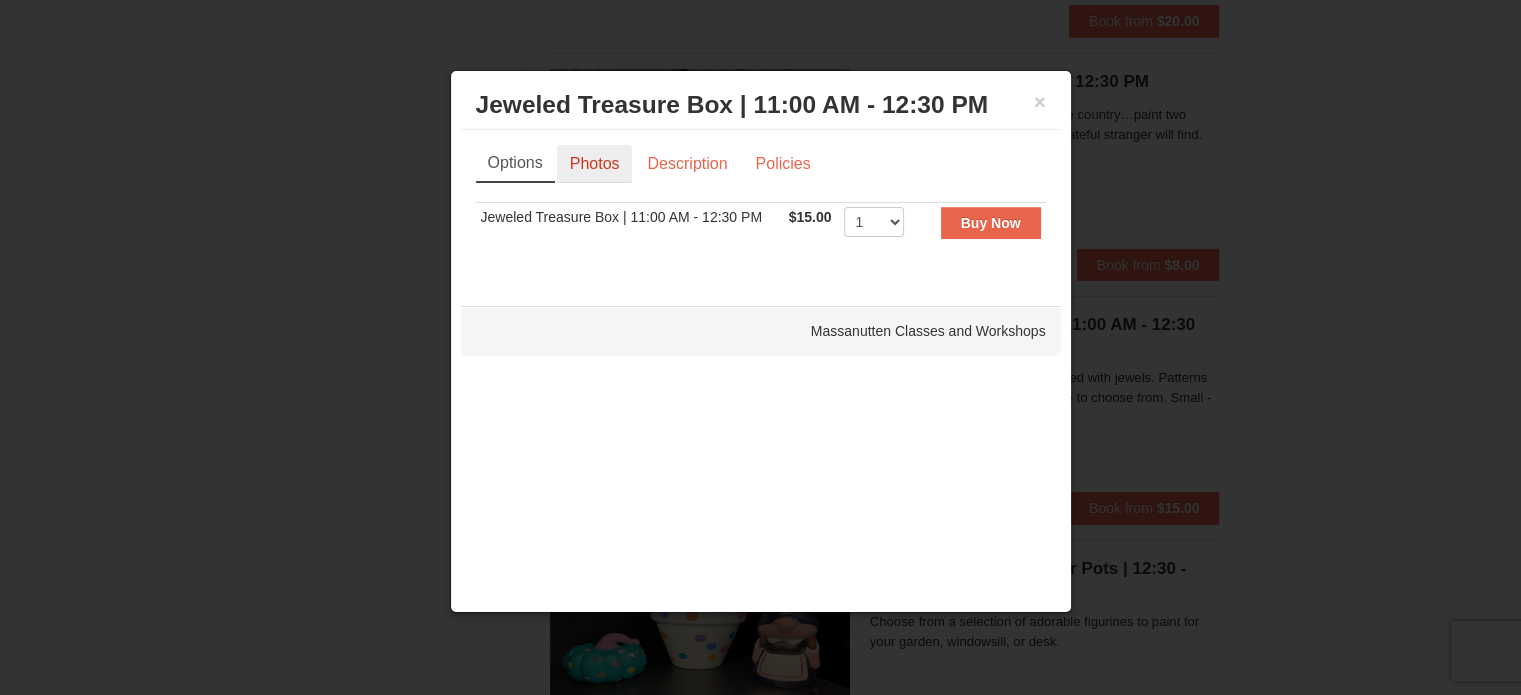 click on "Photos" at bounding box center [595, 164] 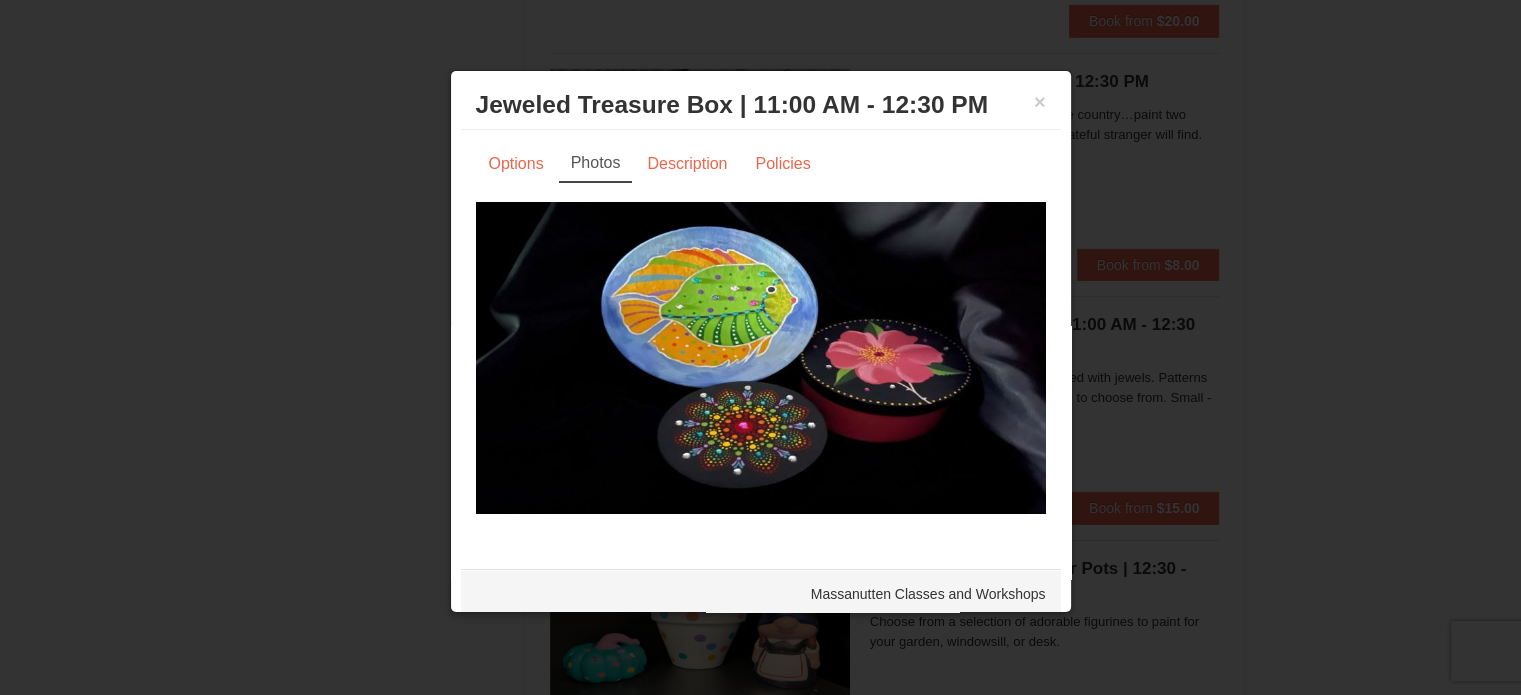 click at bounding box center (761, 358) 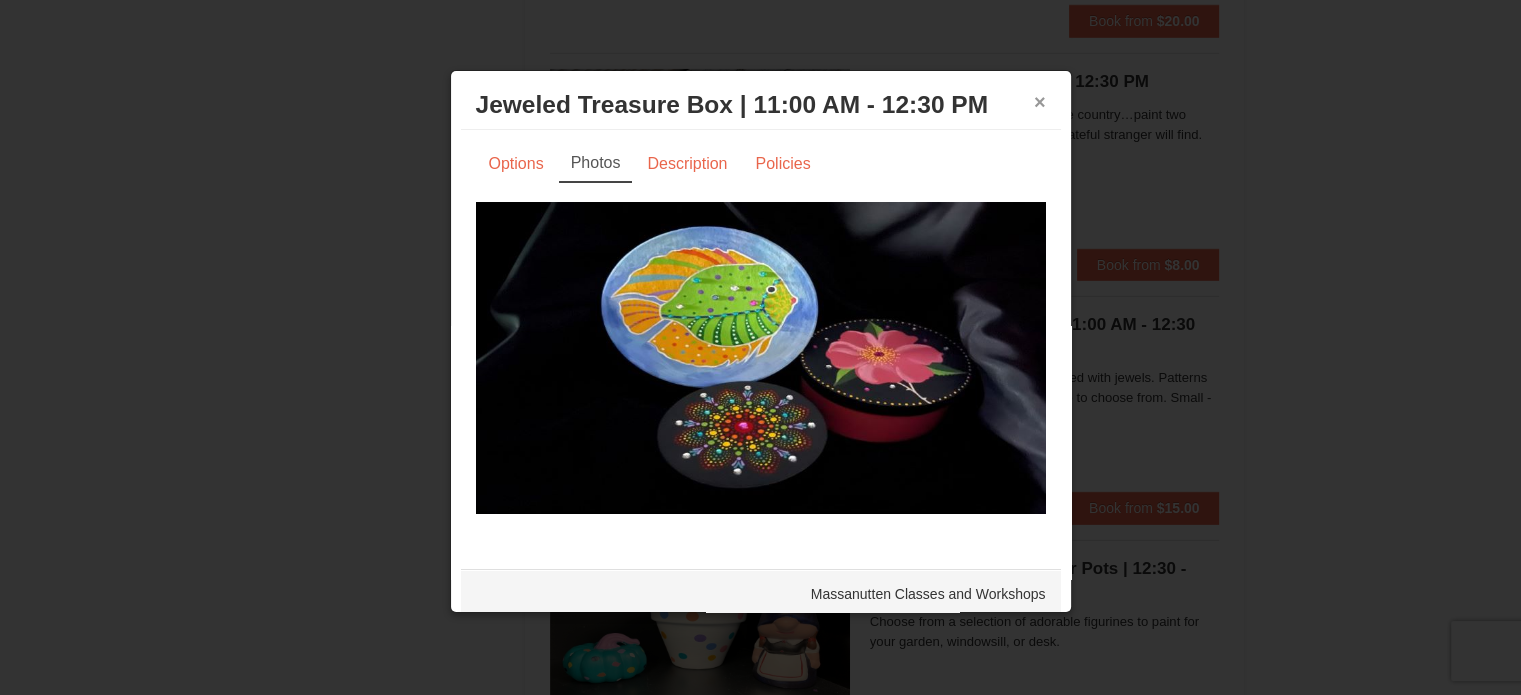click on "×" at bounding box center [1040, 102] 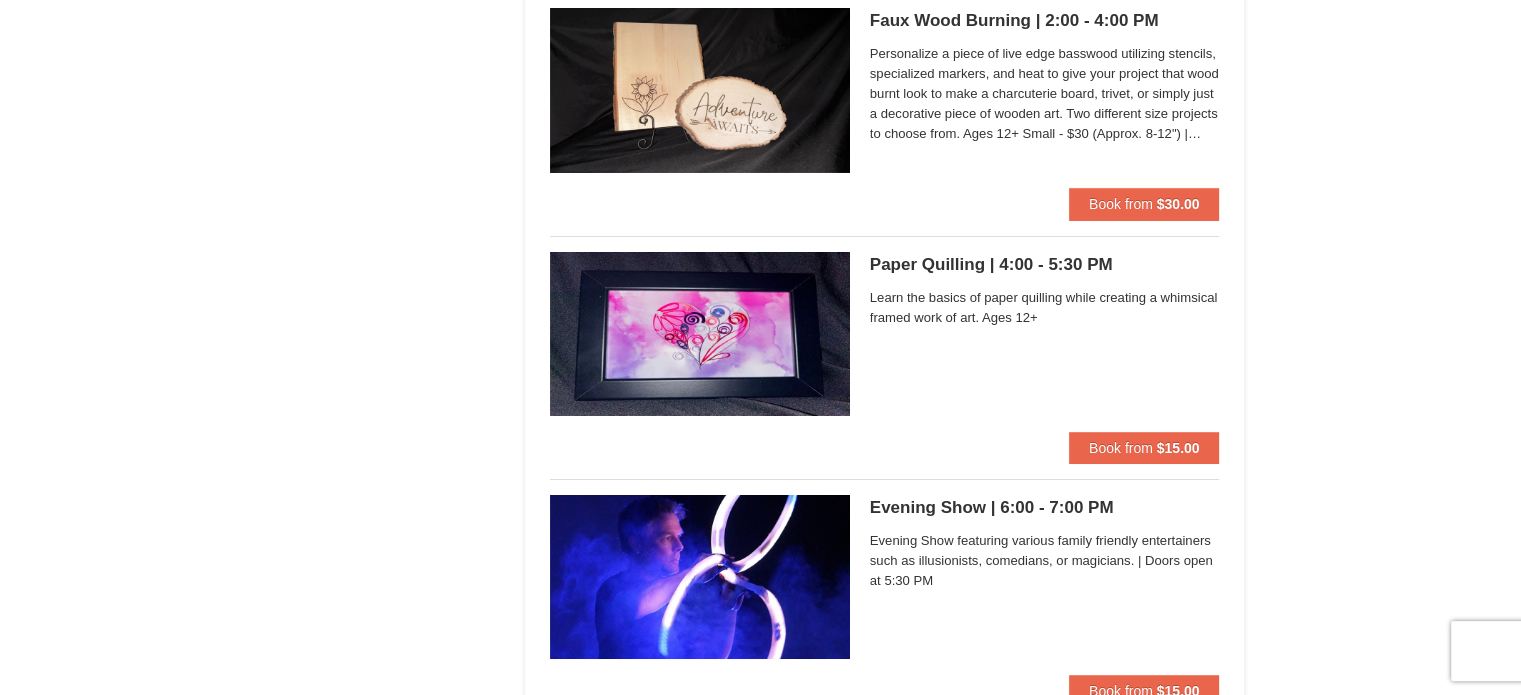 scroll, scrollTop: 7022, scrollLeft: 0, axis: vertical 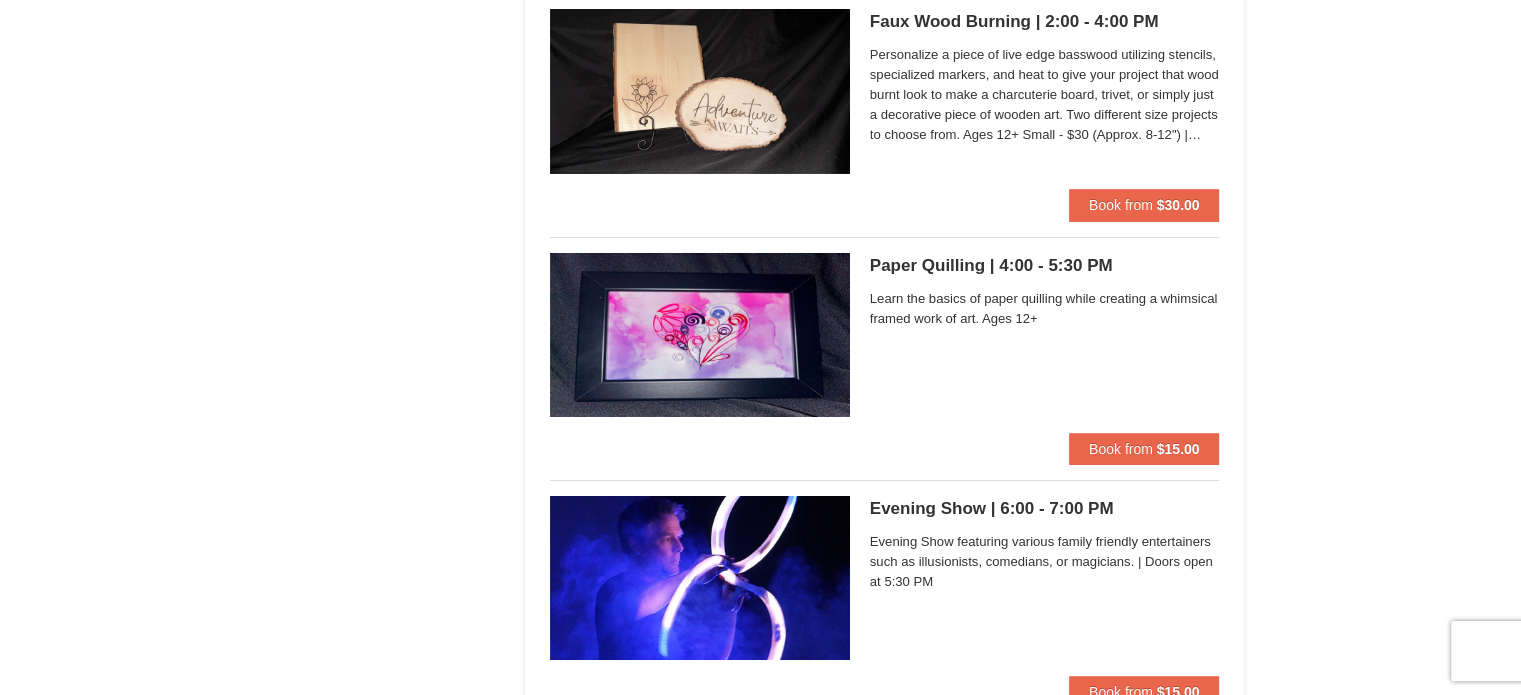 click at bounding box center (700, 335) 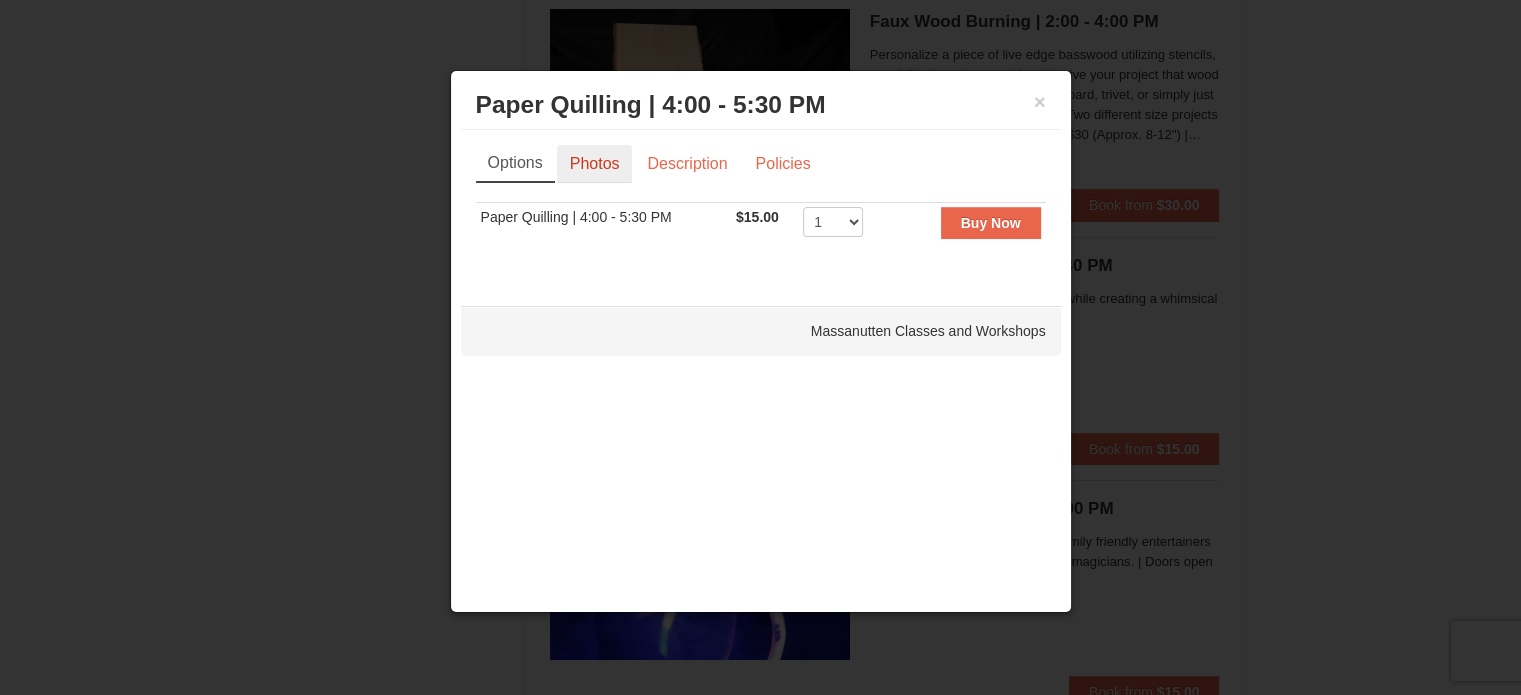 click on "Photos" at bounding box center (595, 164) 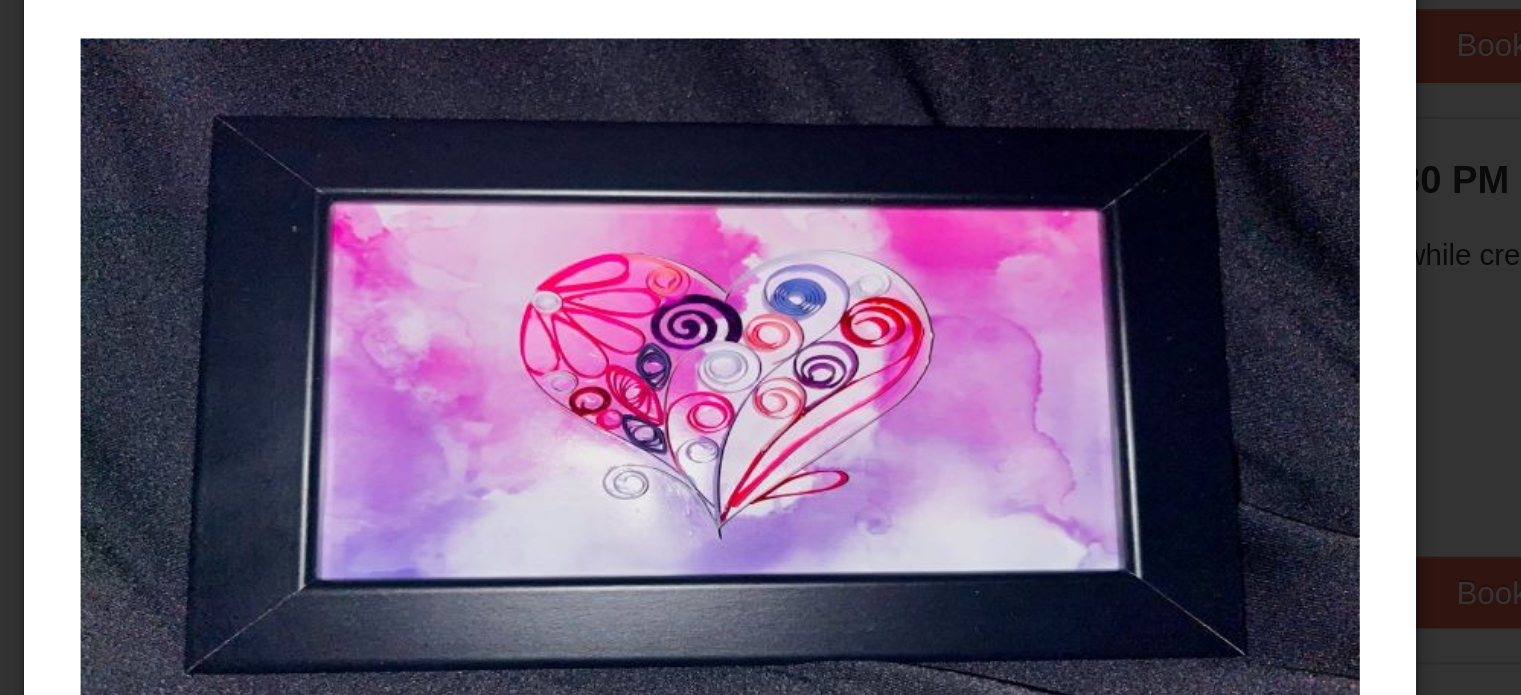 scroll, scrollTop: 7022, scrollLeft: 0, axis: vertical 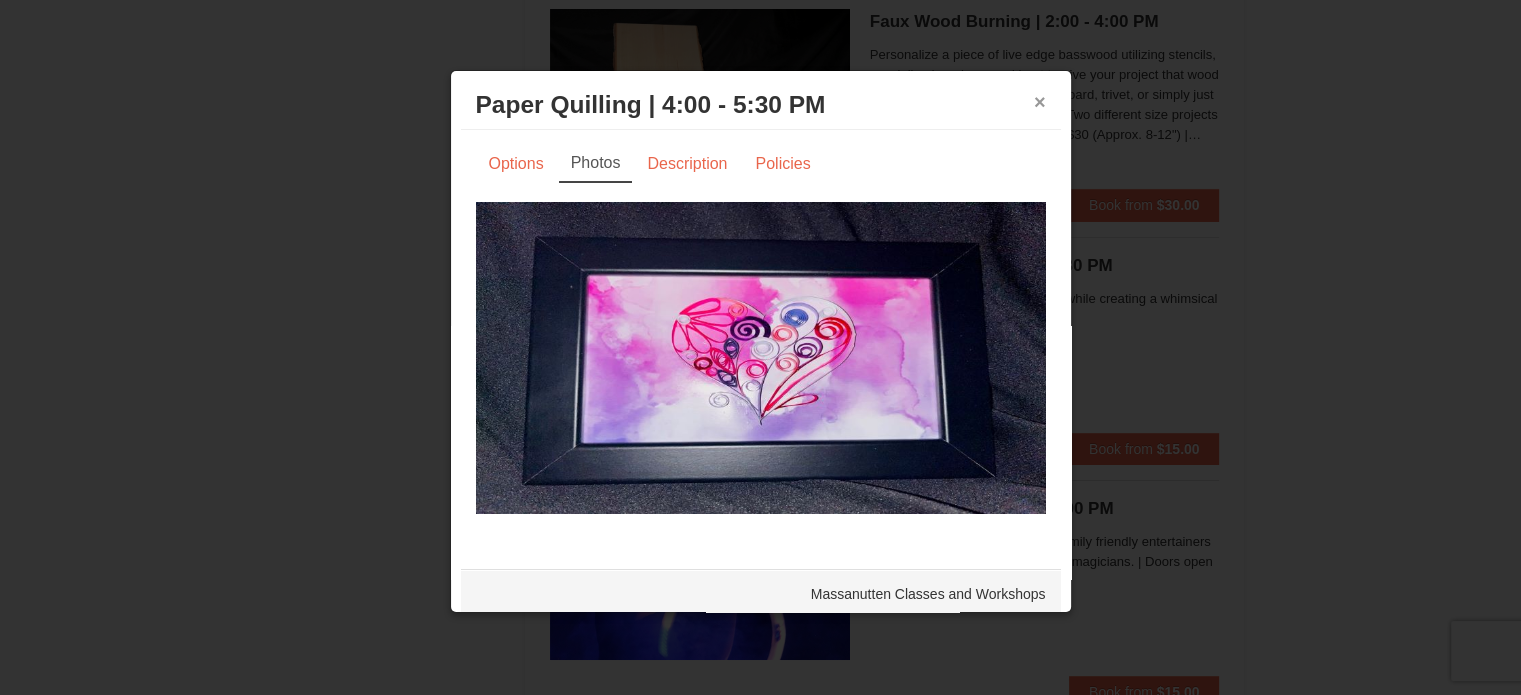 click on "×" at bounding box center [1040, 102] 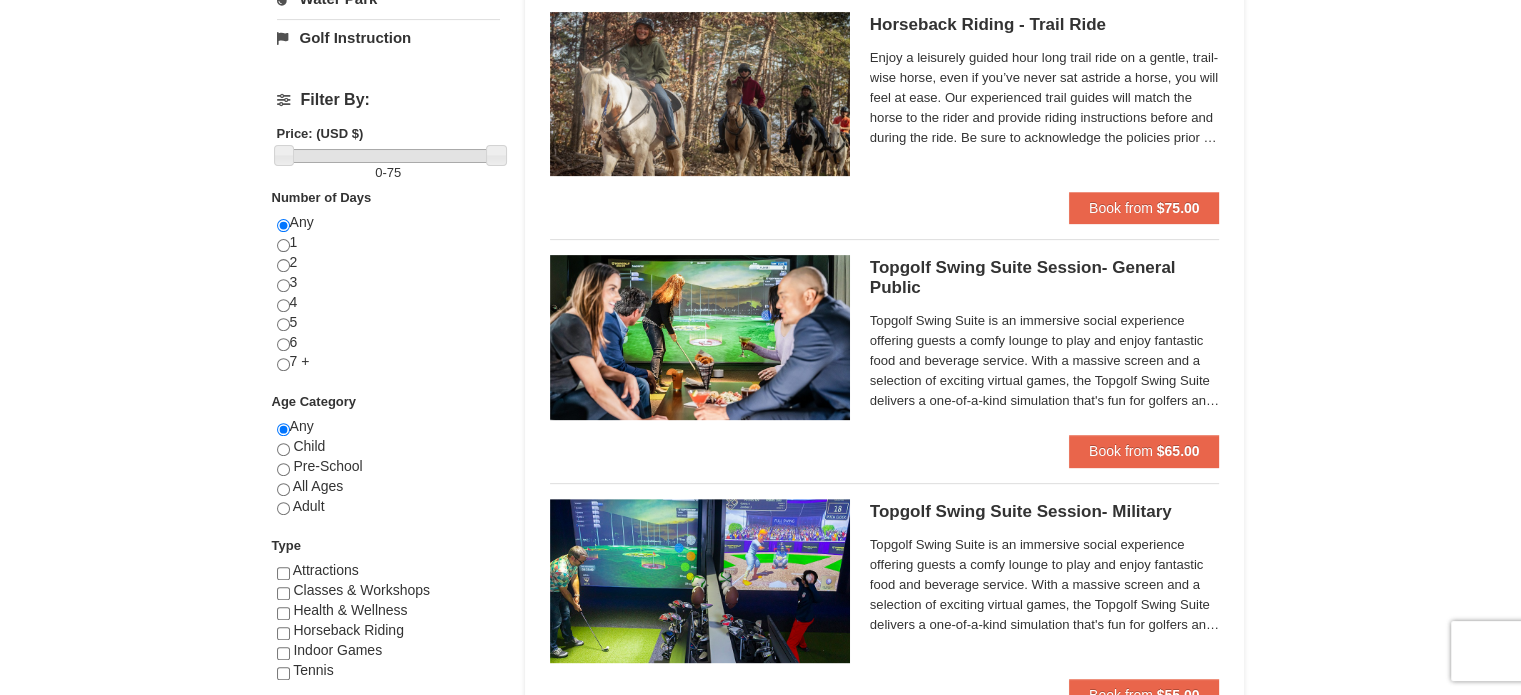 scroll, scrollTop: 692, scrollLeft: 0, axis: vertical 